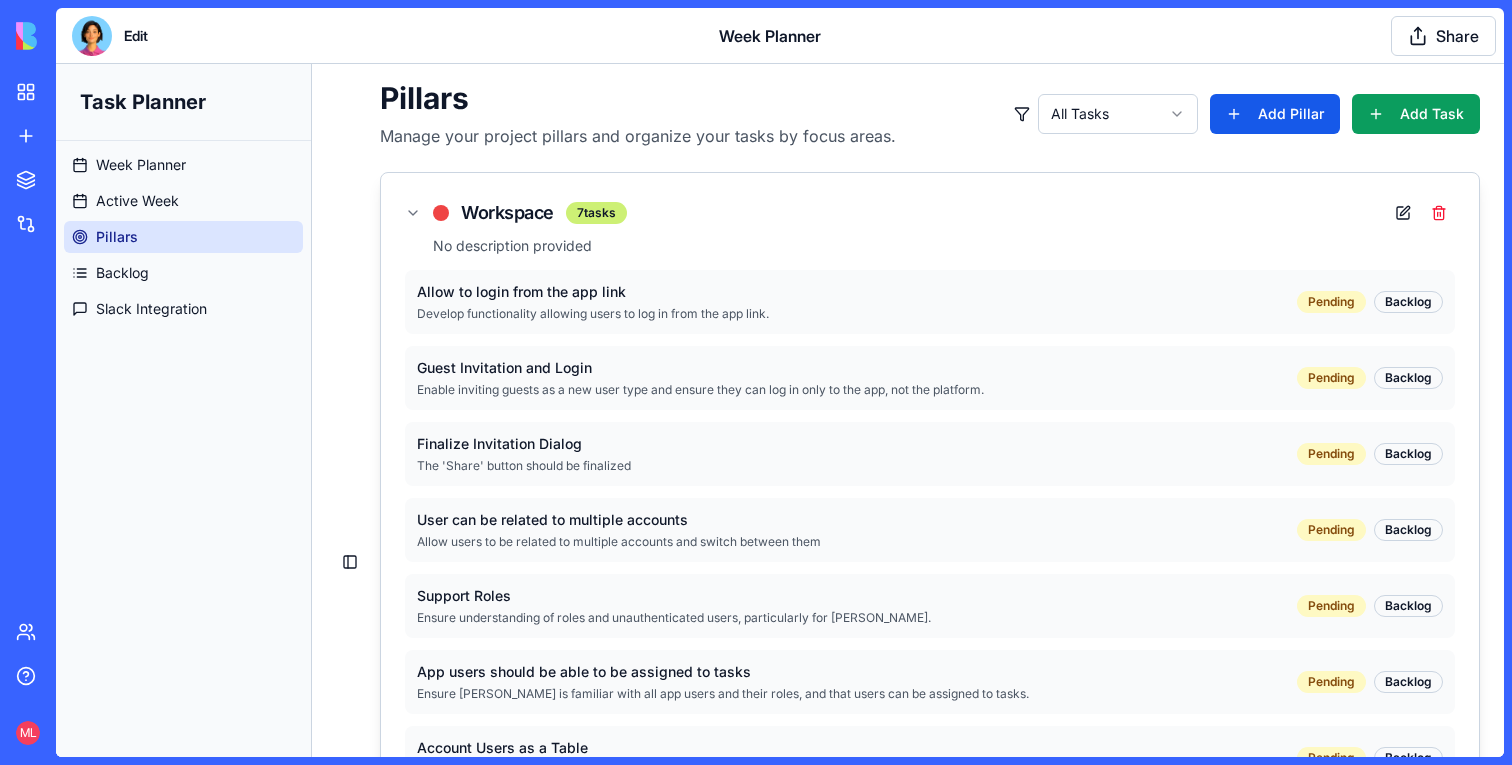 scroll, scrollTop: 0, scrollLeft: 0, axis: both 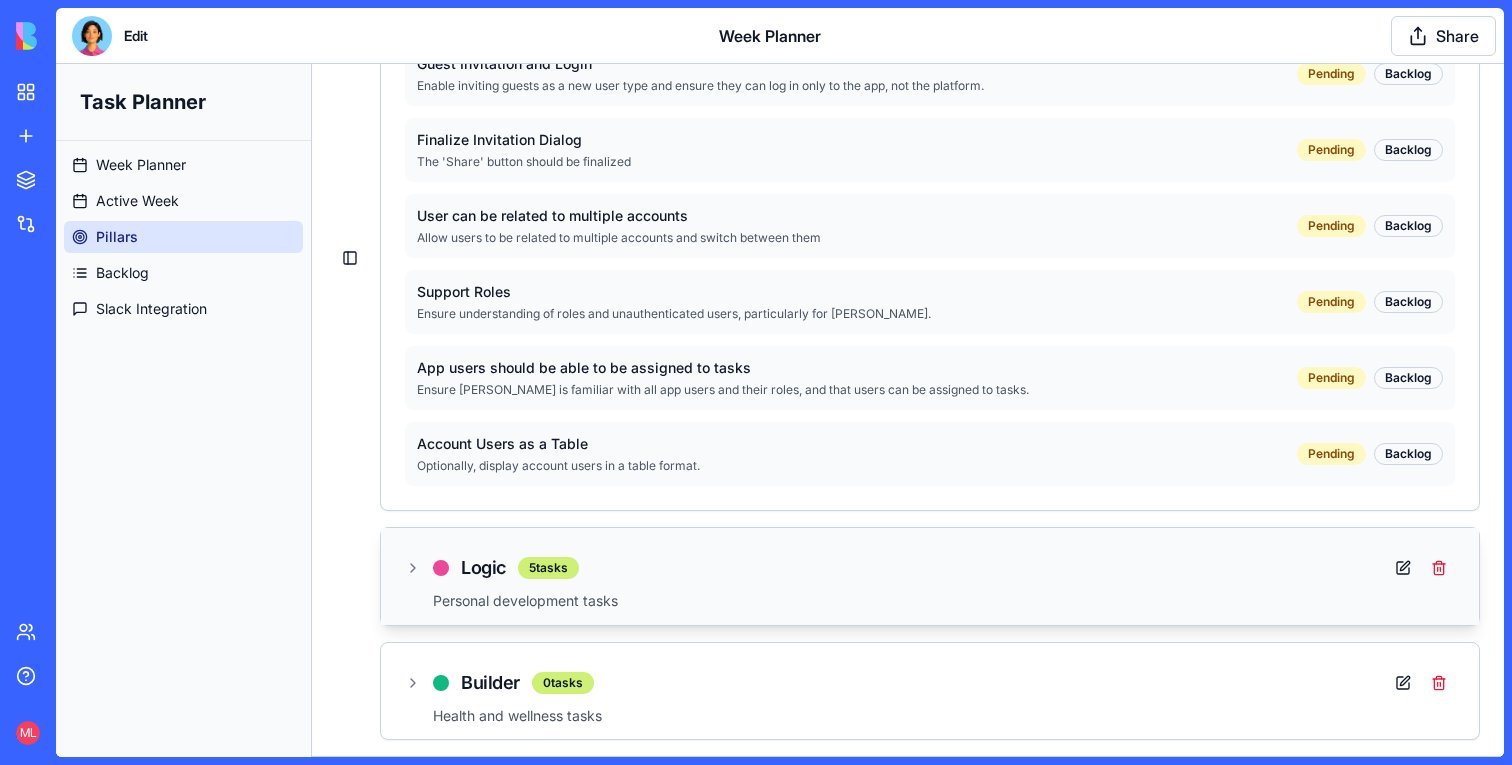 click on "Logic 5  tasks" at bounding box center [930, 568] 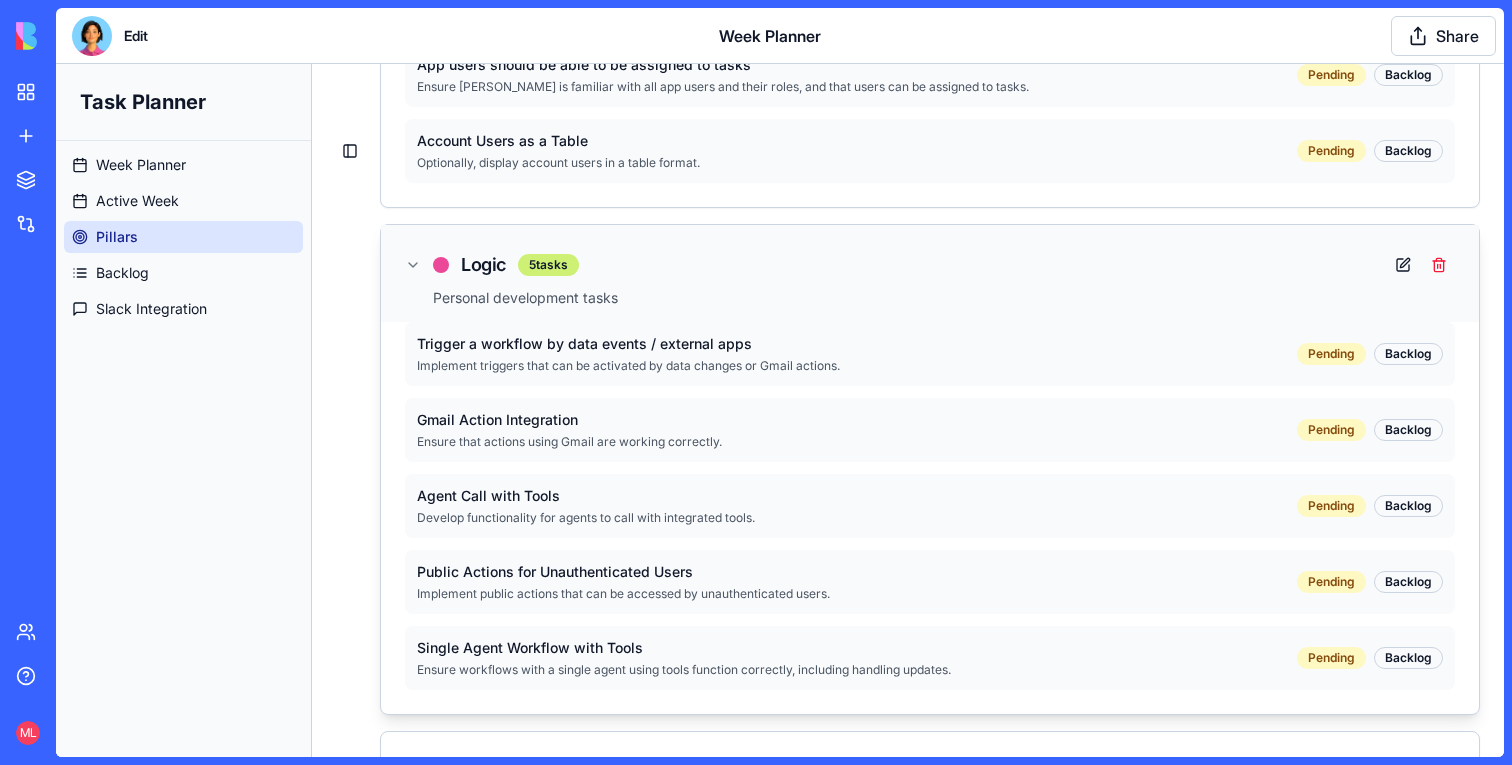 scroll, scrollTop: 696, scrollLeft: 0, axis: vertical 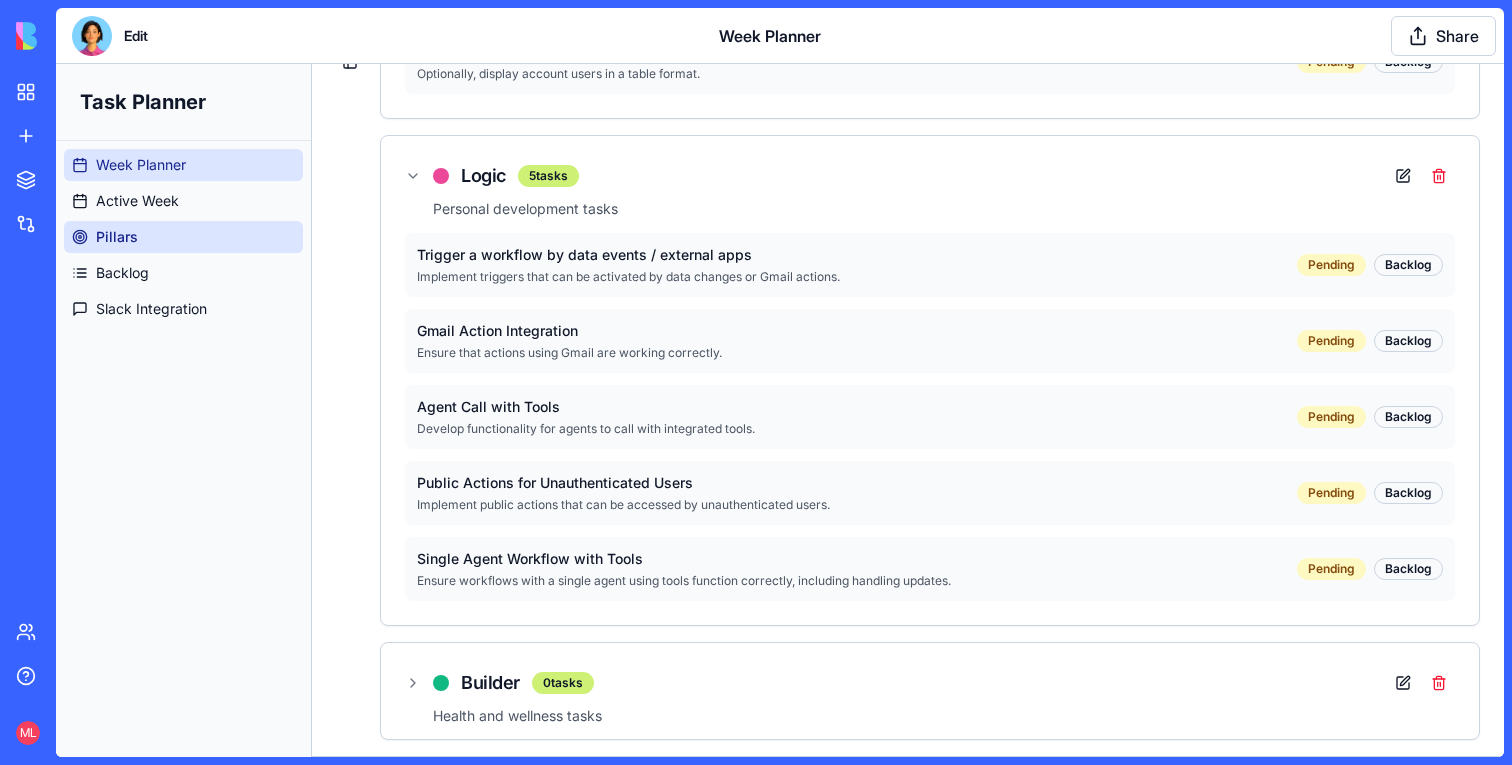 click on "Week Planner" at bounding box center (141, 165) 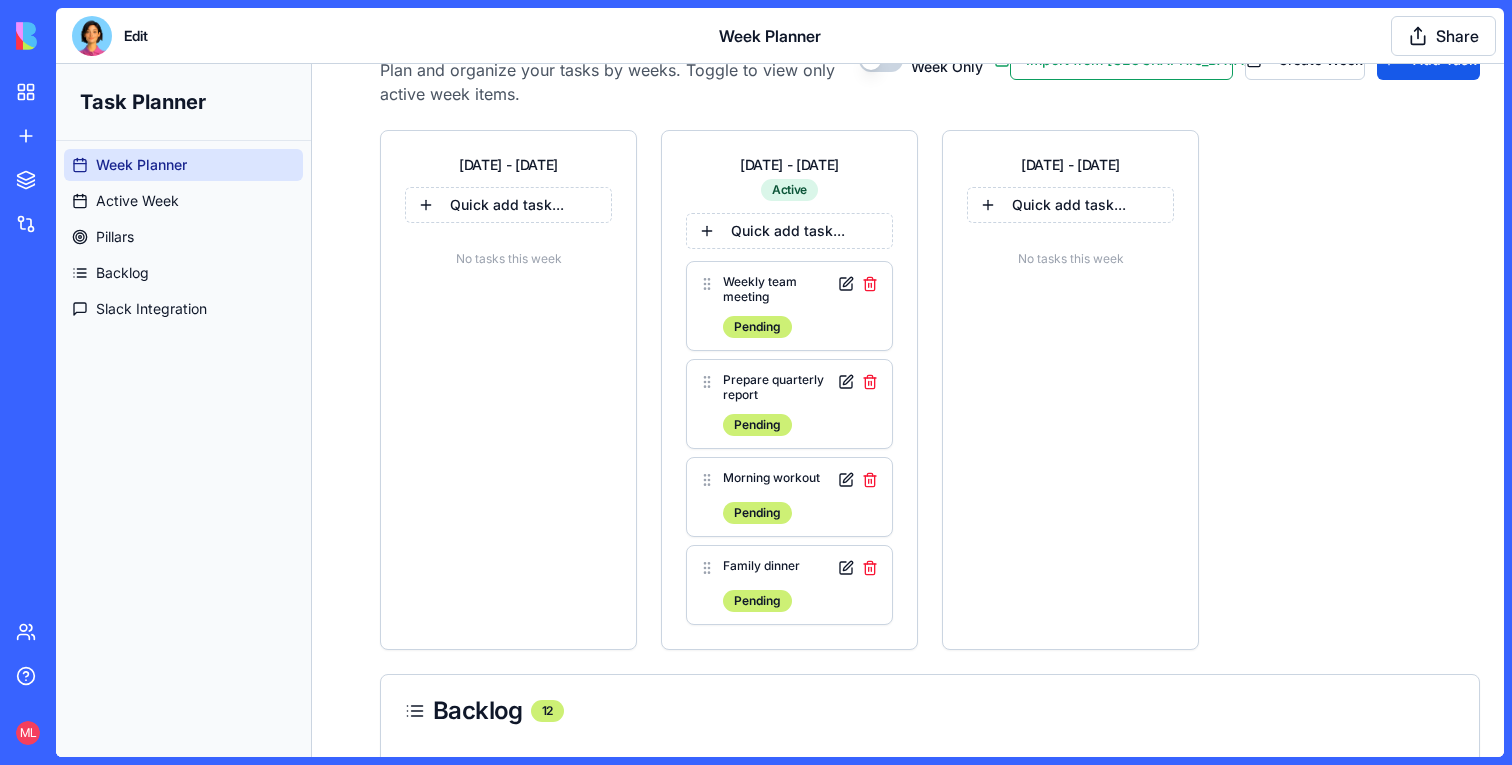 scroll, scrollTop: 0, scrollLeft: 0, axis: both 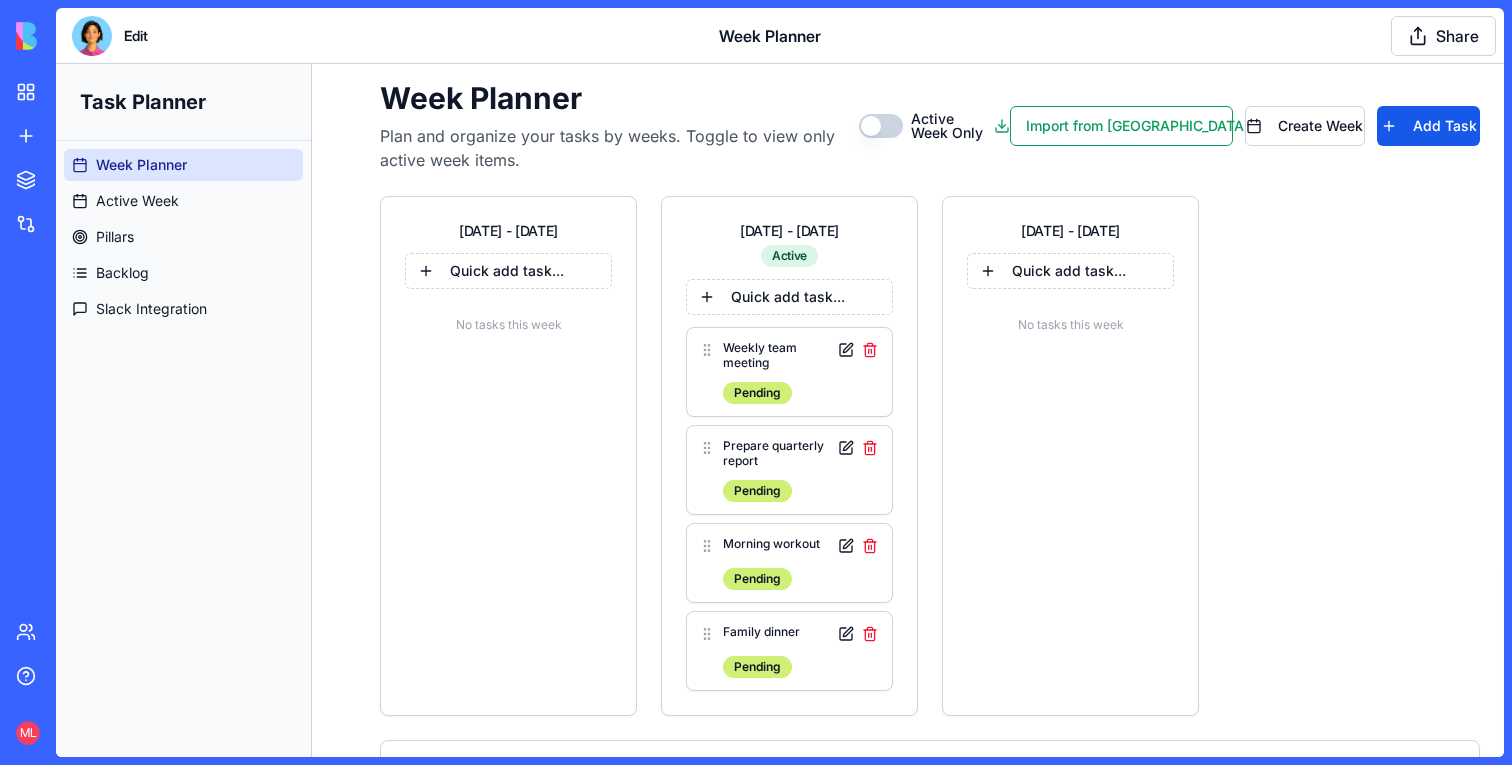 click at bounding box center [92, 36] 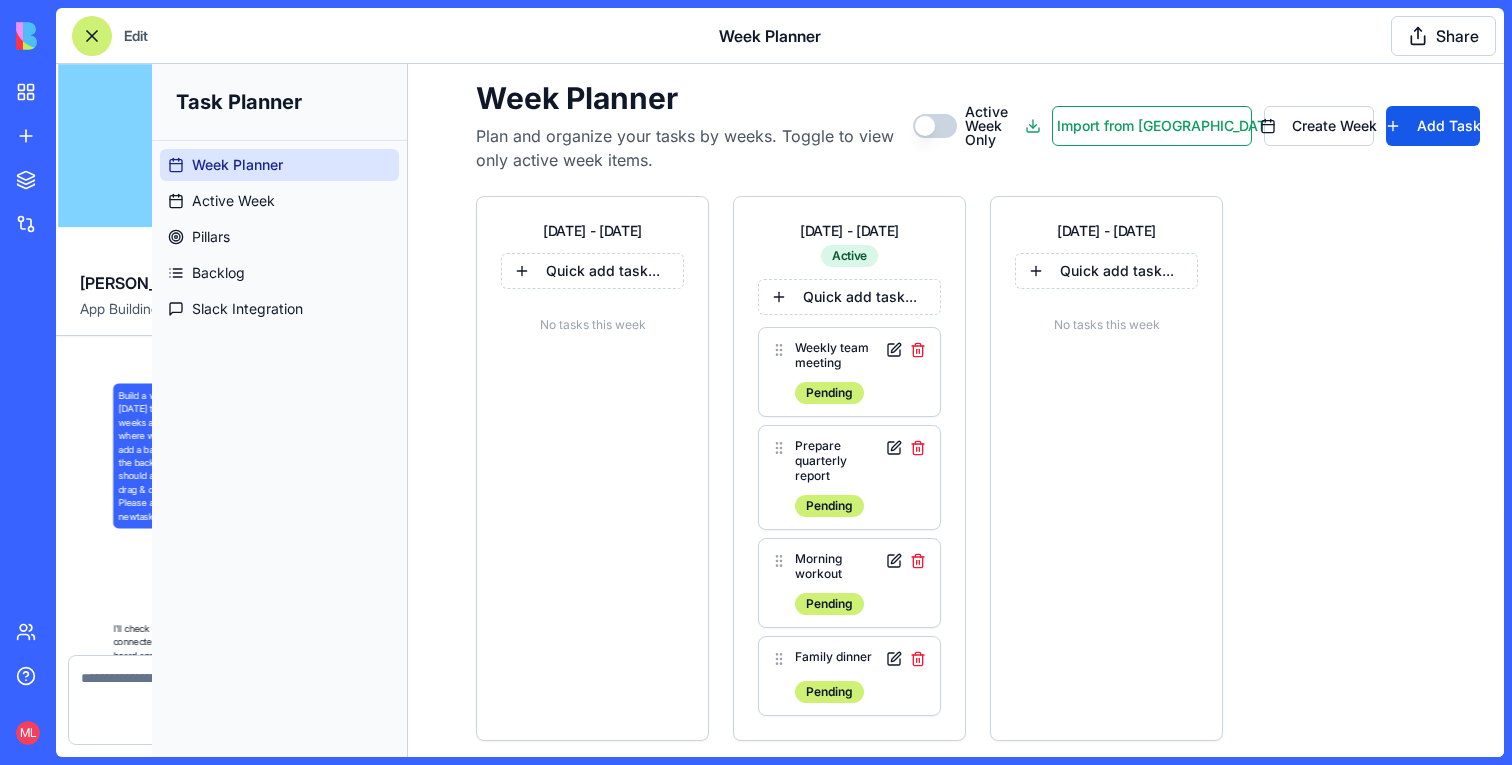 scroll, scrollTop: 11897, scrollLeft: 0, axis: vertical 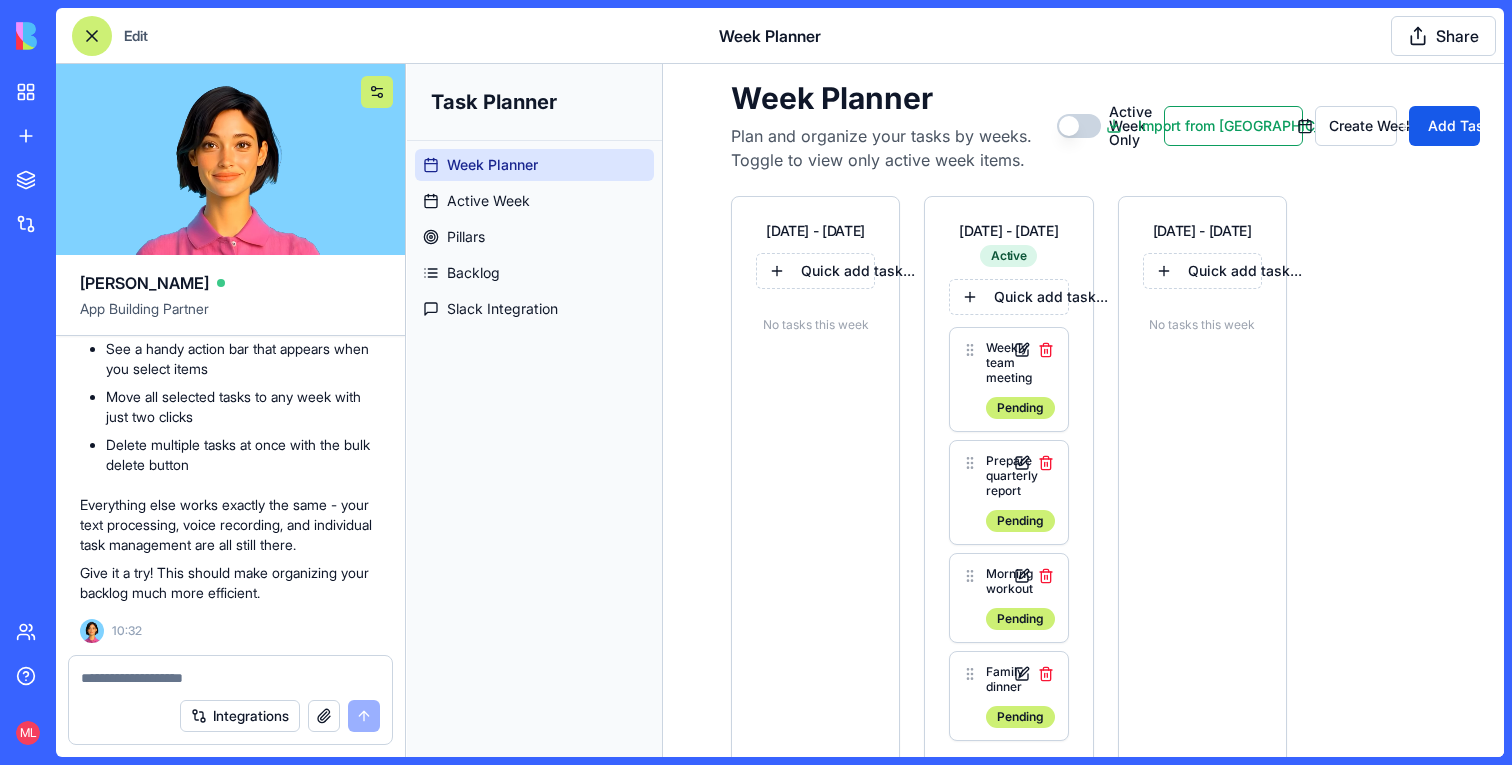 click at bounding box center [377, 92] 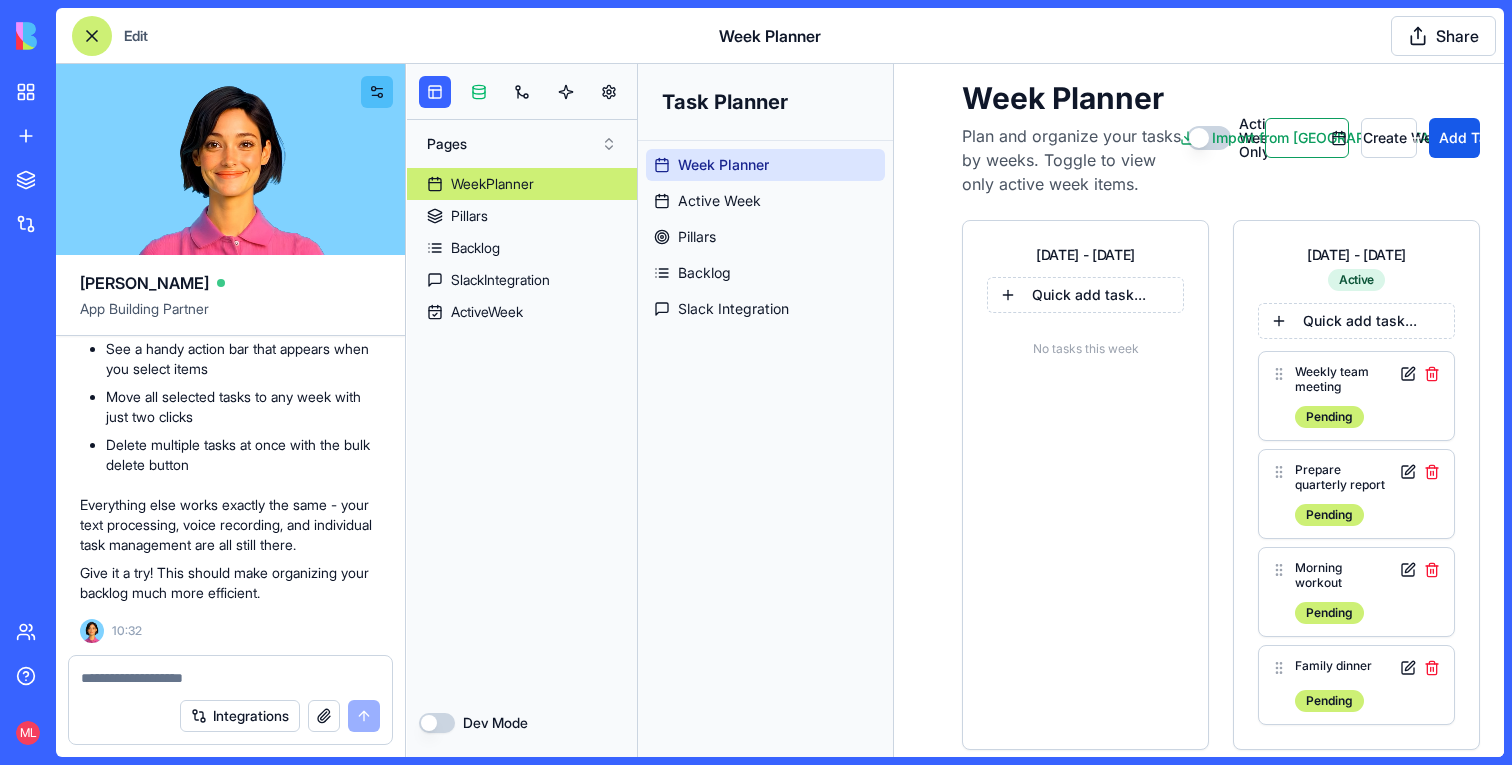 click at bounding box center [479, 92] 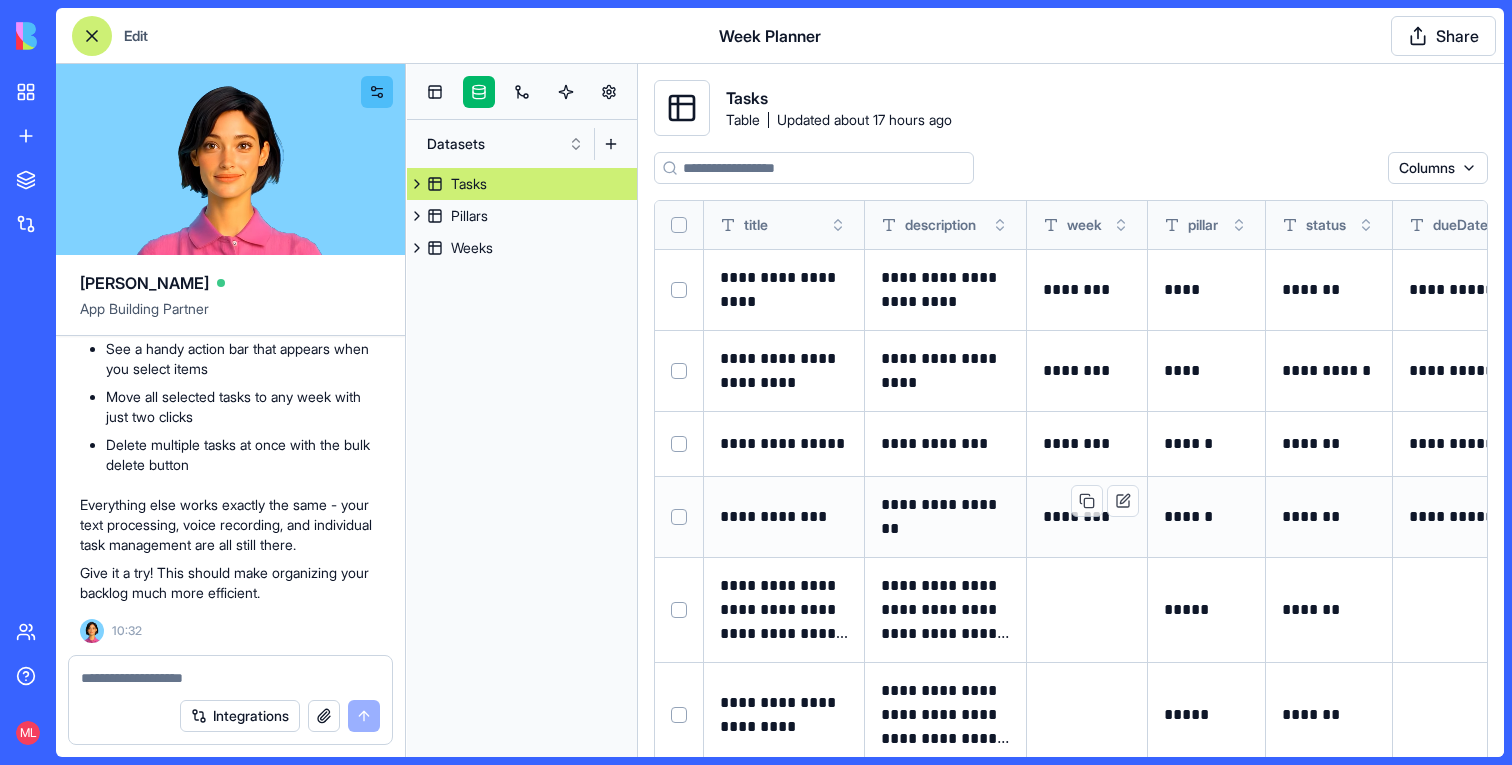 scroll, scrollTop: 33, scrollLeft: 0, axis: vertical 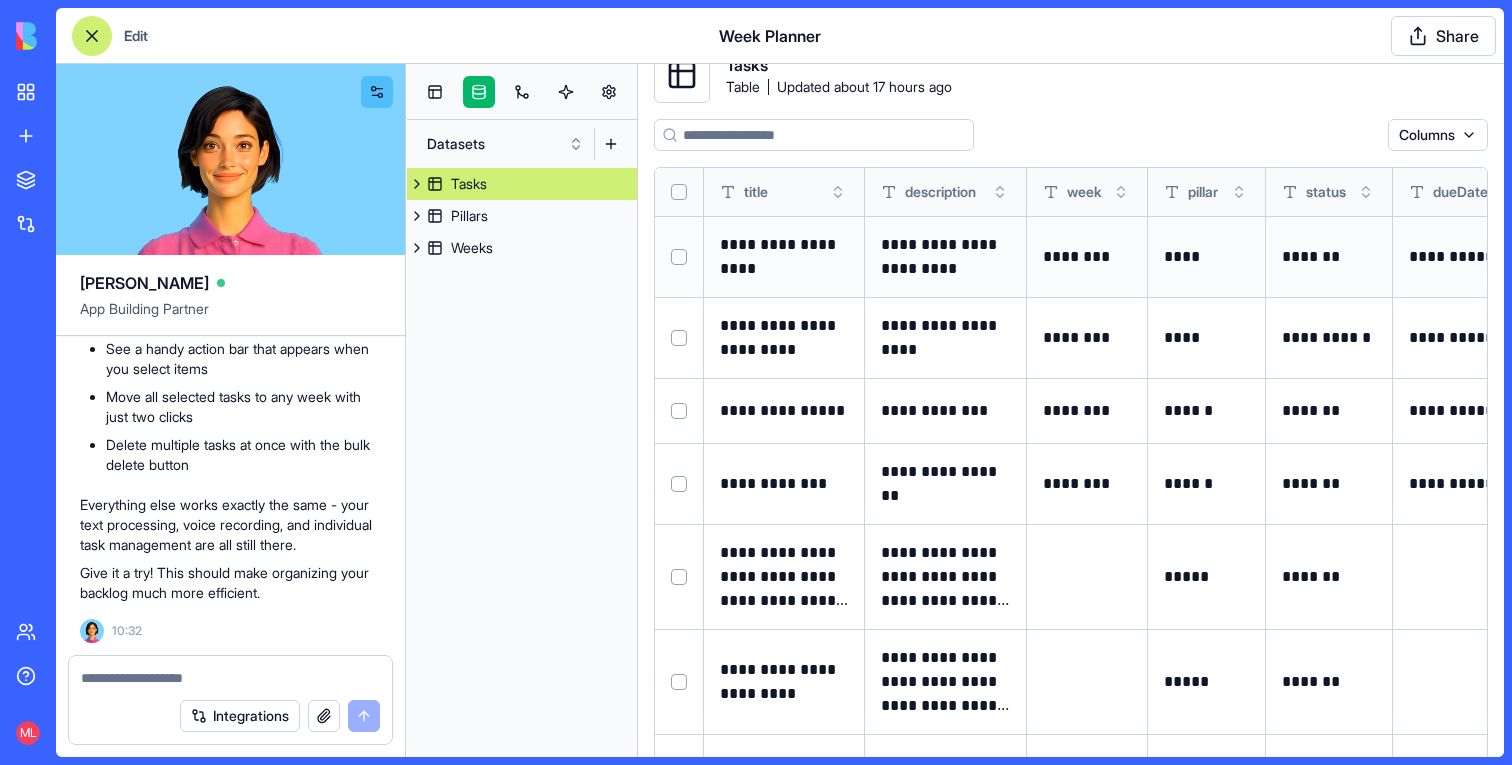 click at bounding box center [679, 256] 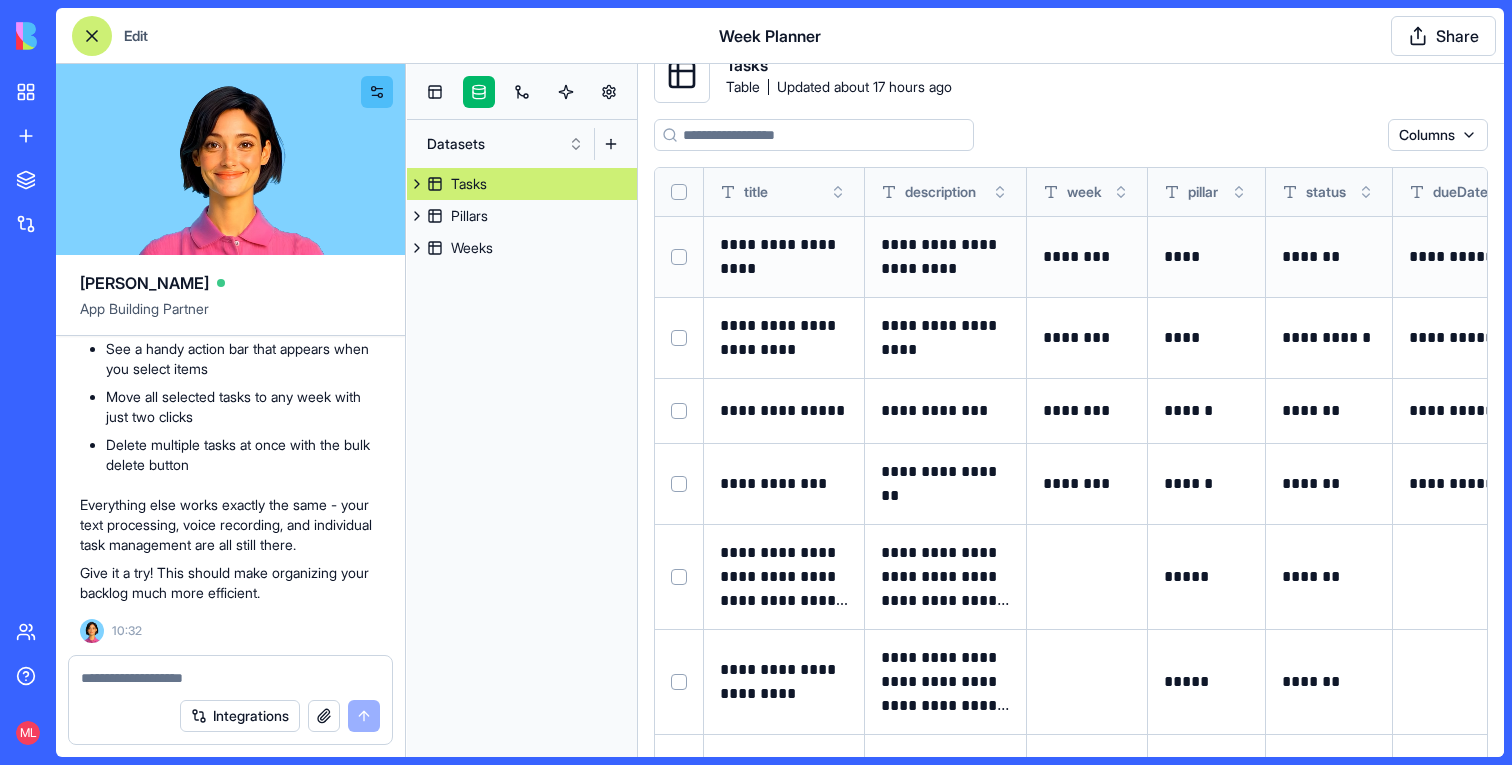 click at bounding box center [679, 257] 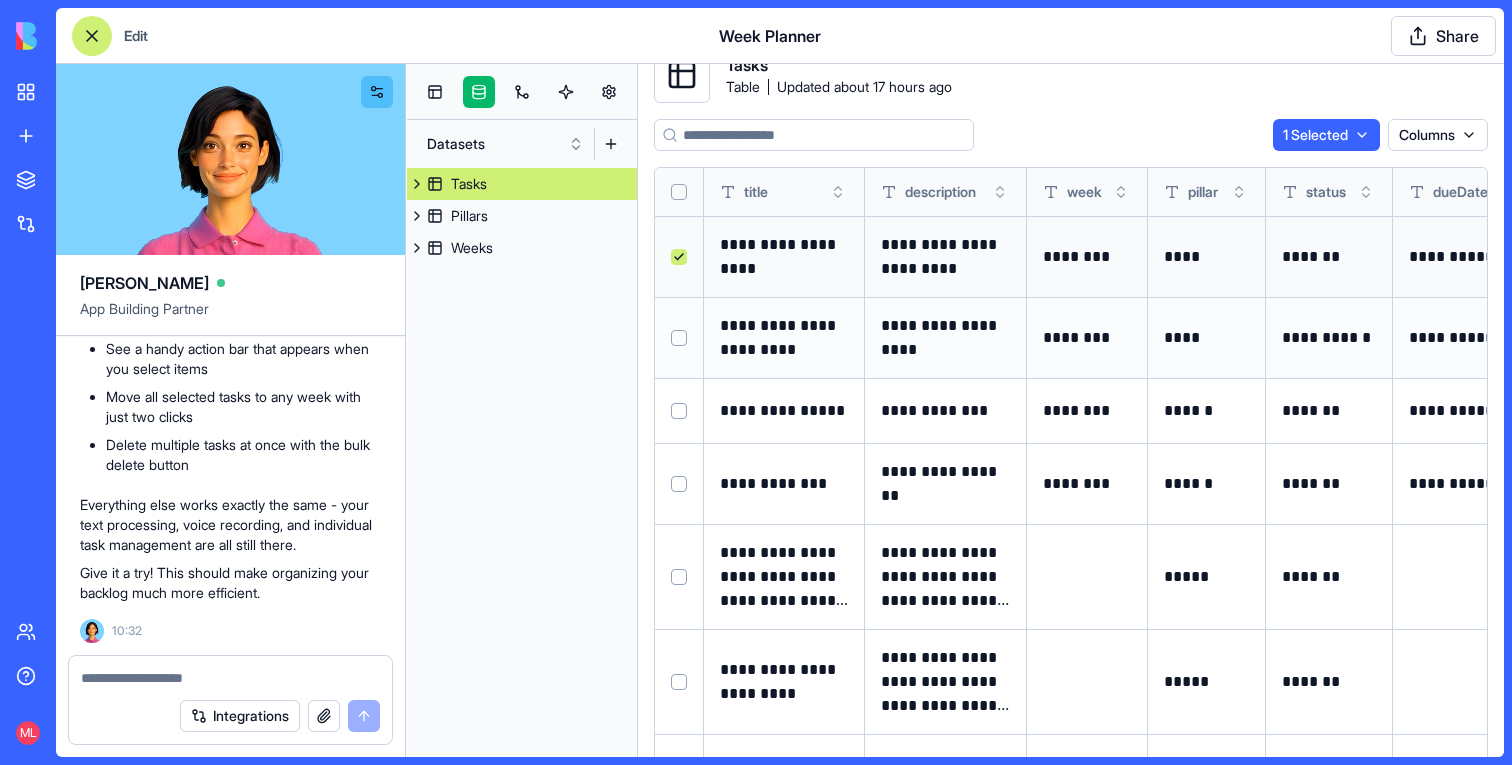 click at bounding box center (679, 337) 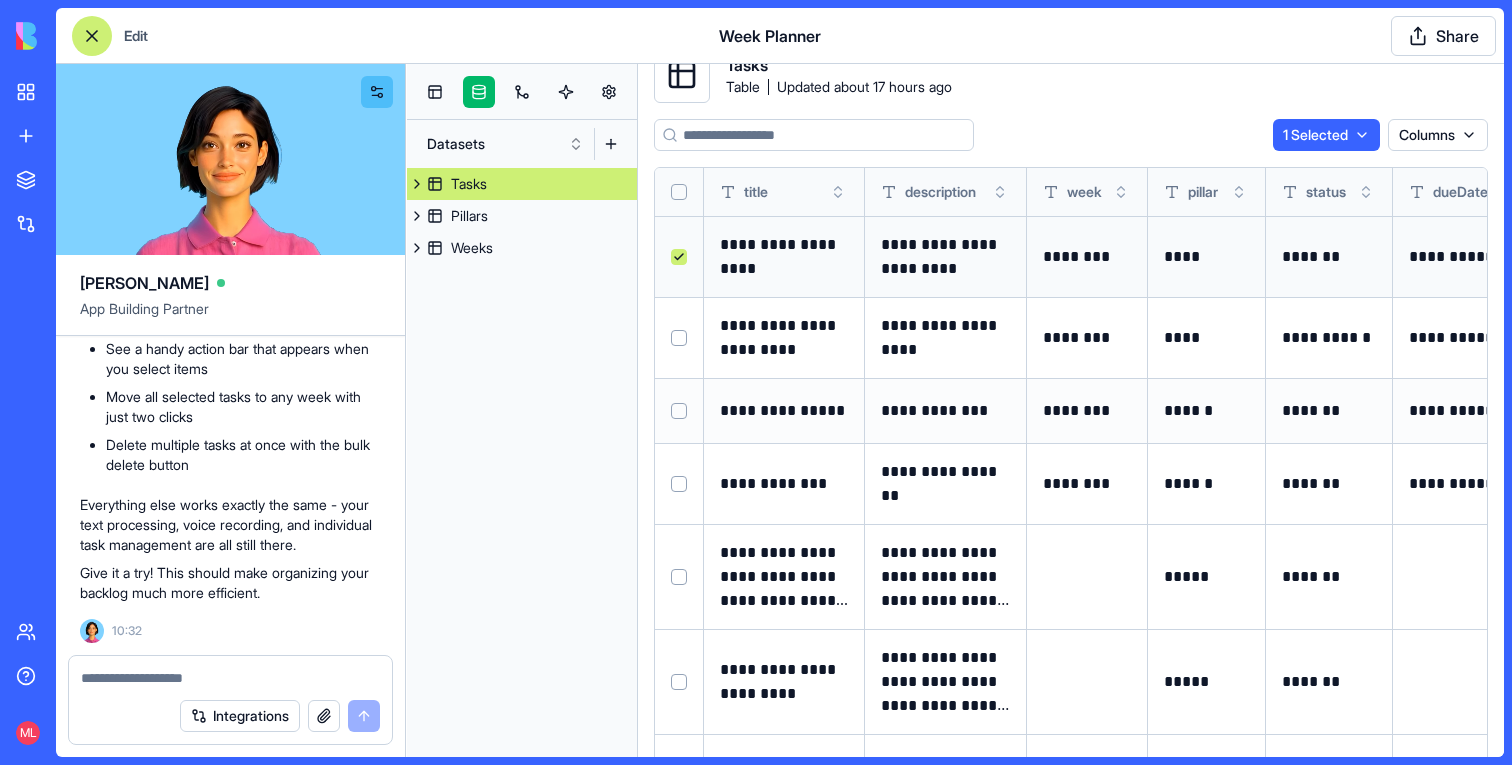 click at bounding box center (679, 411) 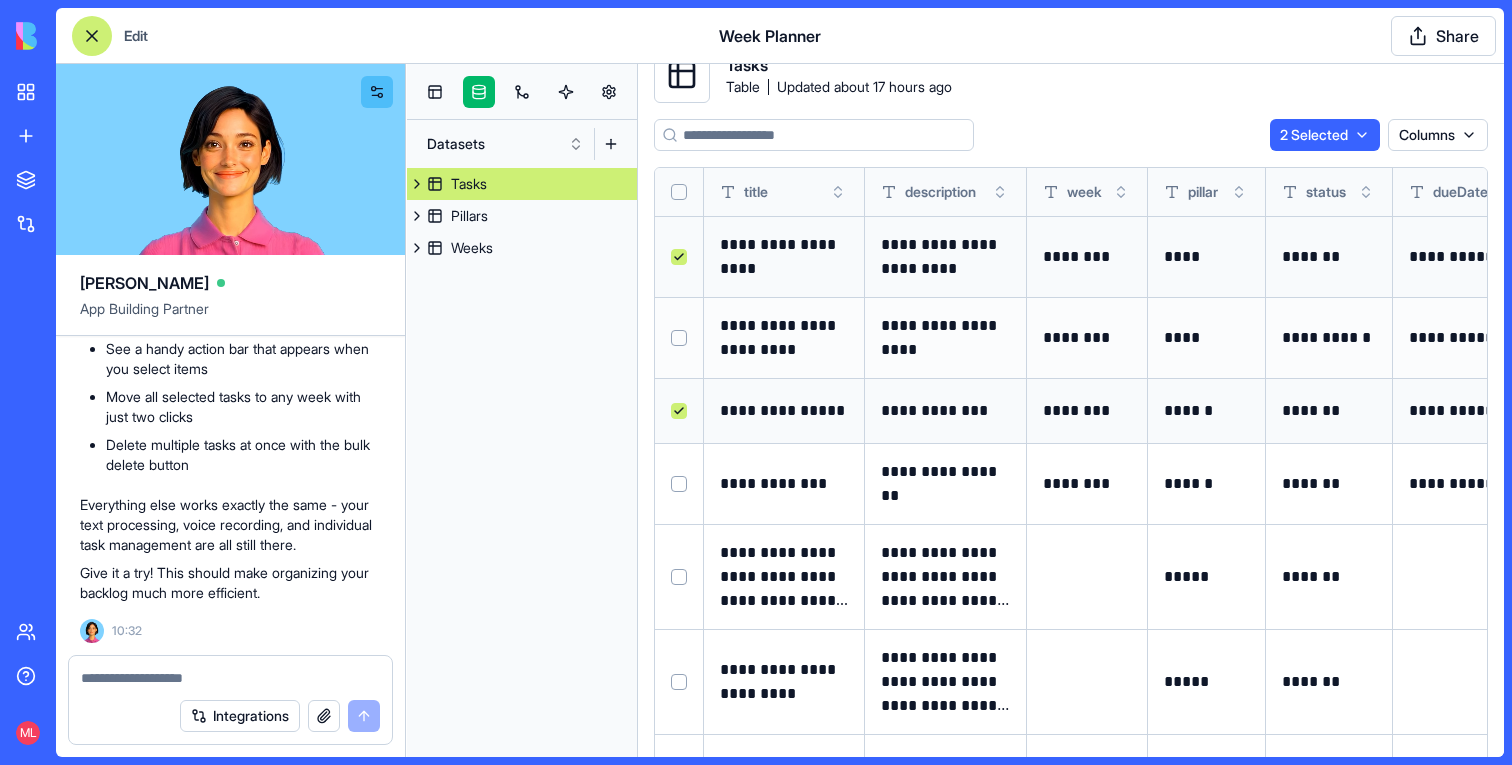 click at bounding box center (679, 338) 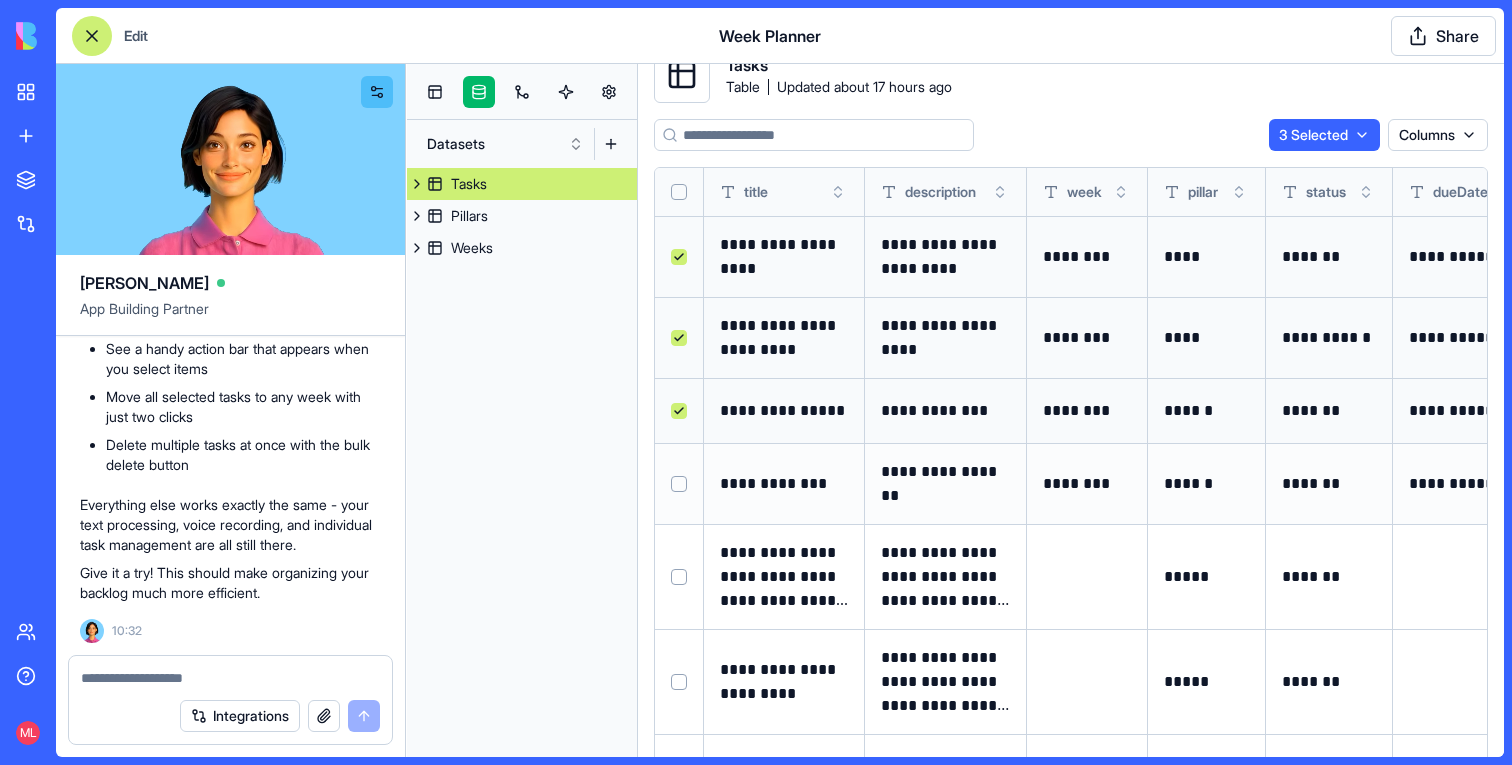 click at bounding box center [679, 484] 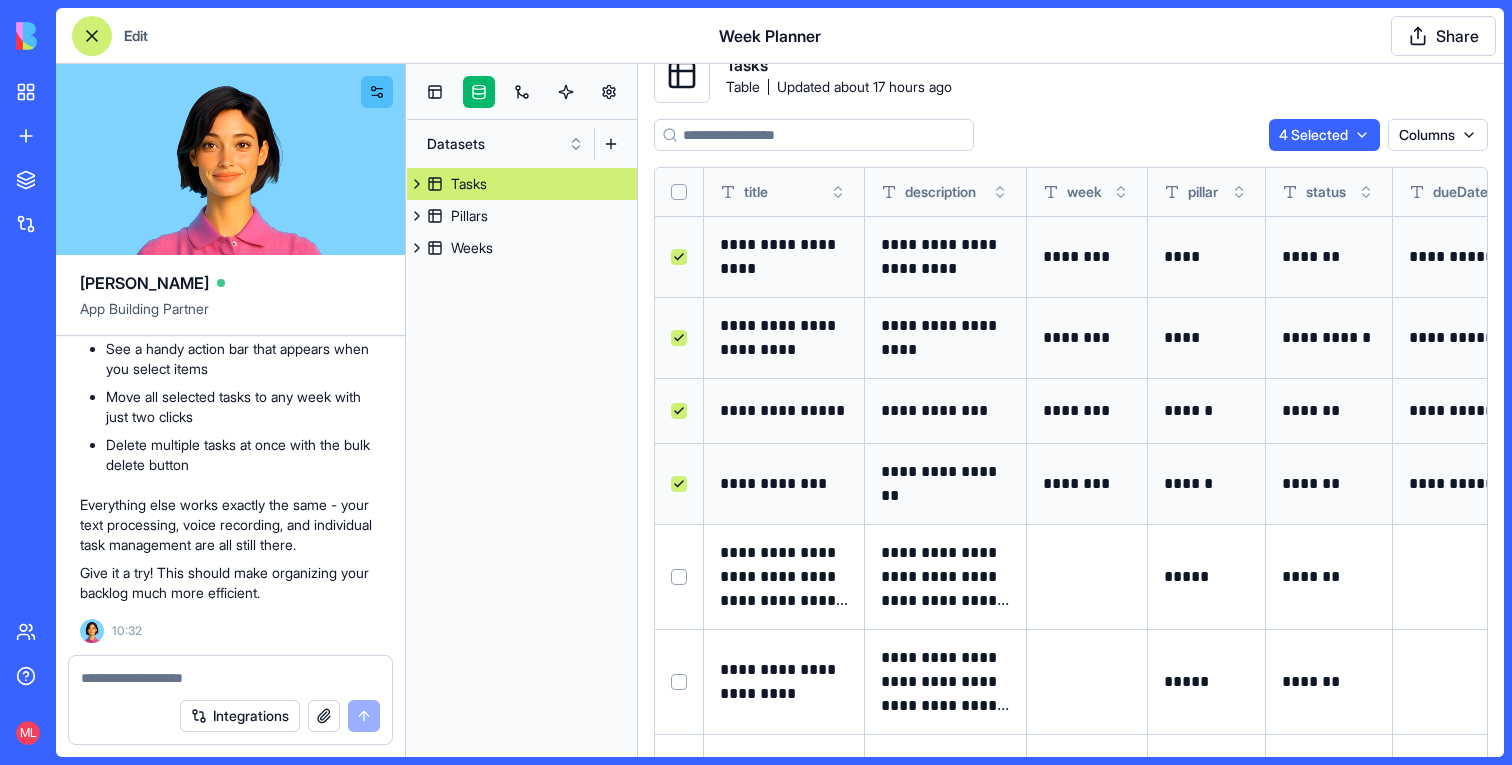 click on "**********" at bounding box center (1071, 377) 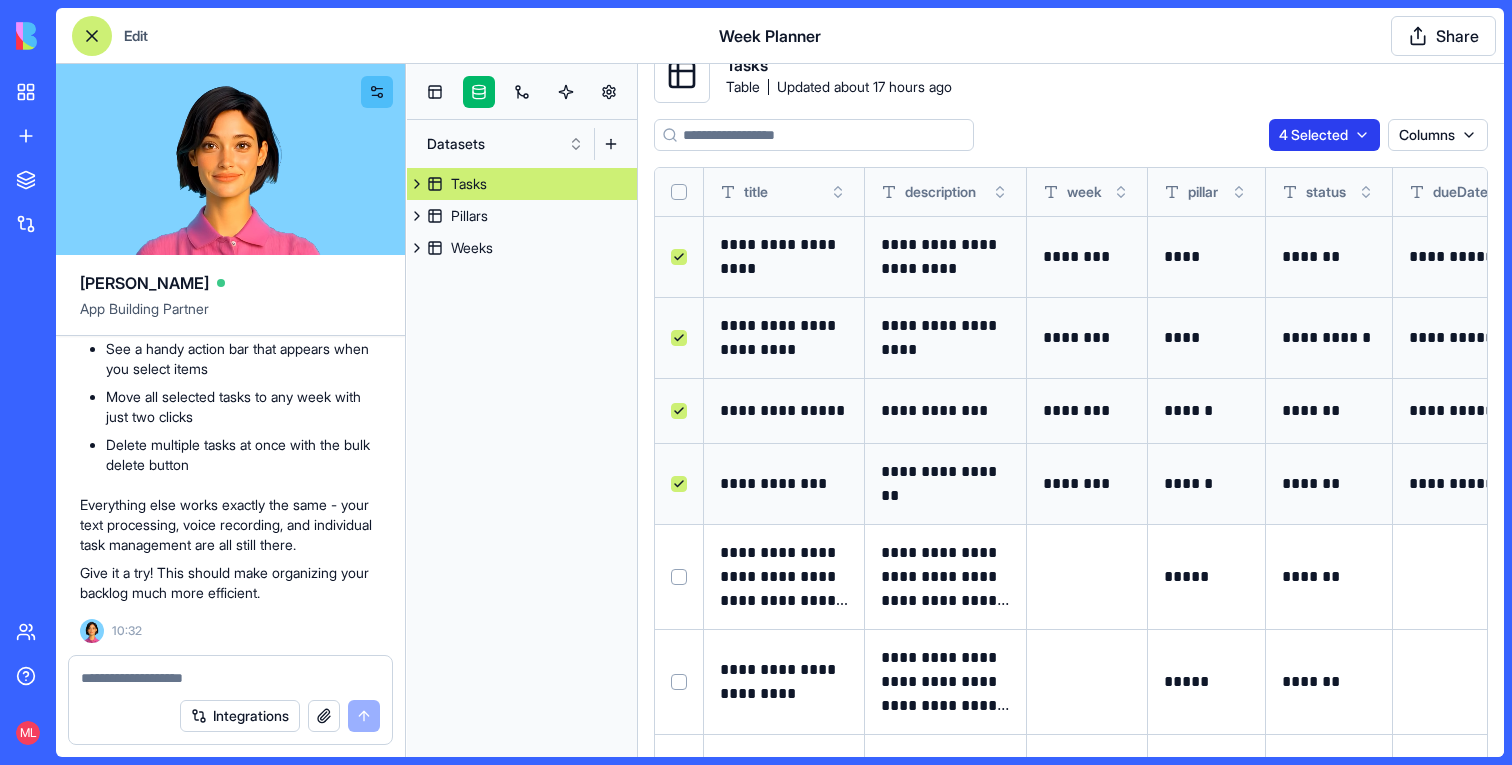 click on "My workspace New App
To pick up a draggable item, press the space bar.
While dragging, use the arrow keys to move the item.
Press space again to drop the item in its new position, or press escape to cancel.
Marketplace Integrations Team Help ML Edit Week Planner Share [PERSON_NAME] App Building Partner Build a week planning board (weeks are [DATE] to [DATE]) with an option to add next weeks automatically.
Please add a pillar page where we can assign items to pillars.
Please add a backlog page where I can add items to the backlog by recording it The backlog should appear also below the weeks so I can drag & drop the item to the right week.
Please add an option to add tasks from the newtasks channel in slack
Undo M 21:45 I'll check if we have the Slack integration connected before building your week planning board app. Great news! The Slack integration is connected. Let's build your week planning board app! 🚀 Setting up your data structure Now, let's add some sample data to our tables:" at bounding box center (756, 382) 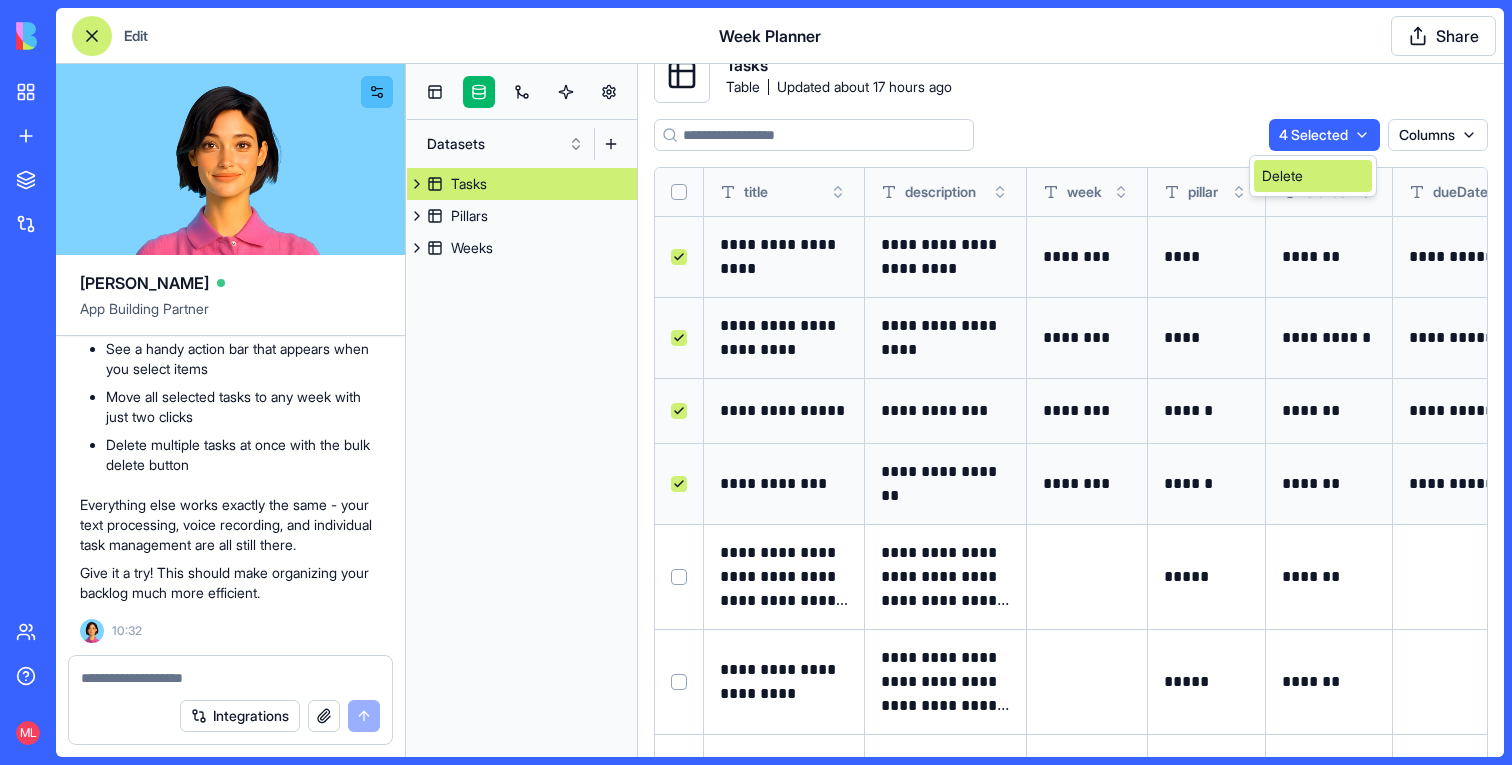 click on "Delete" at bounding box center (1313, 176) 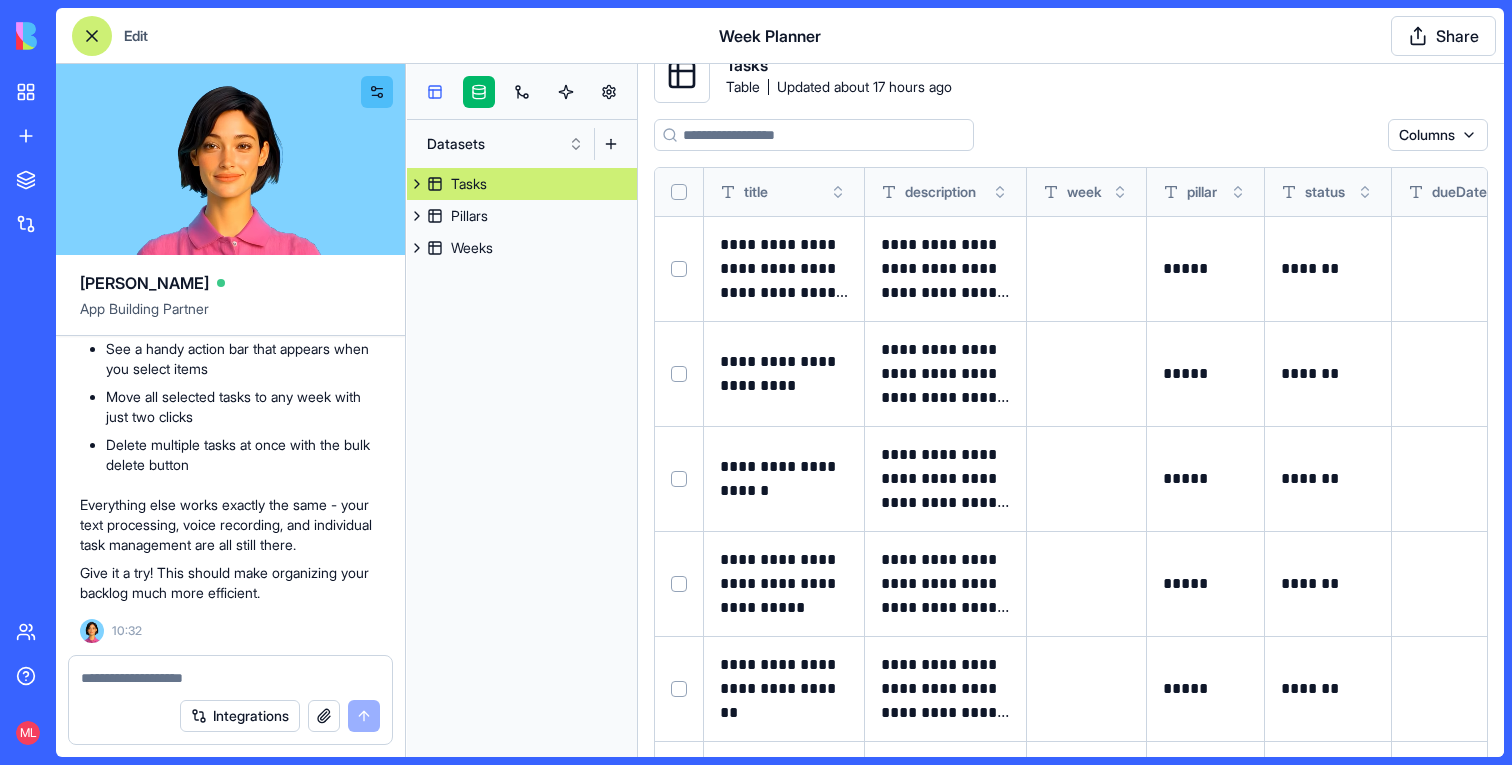 click at bounding box center [435, 92] 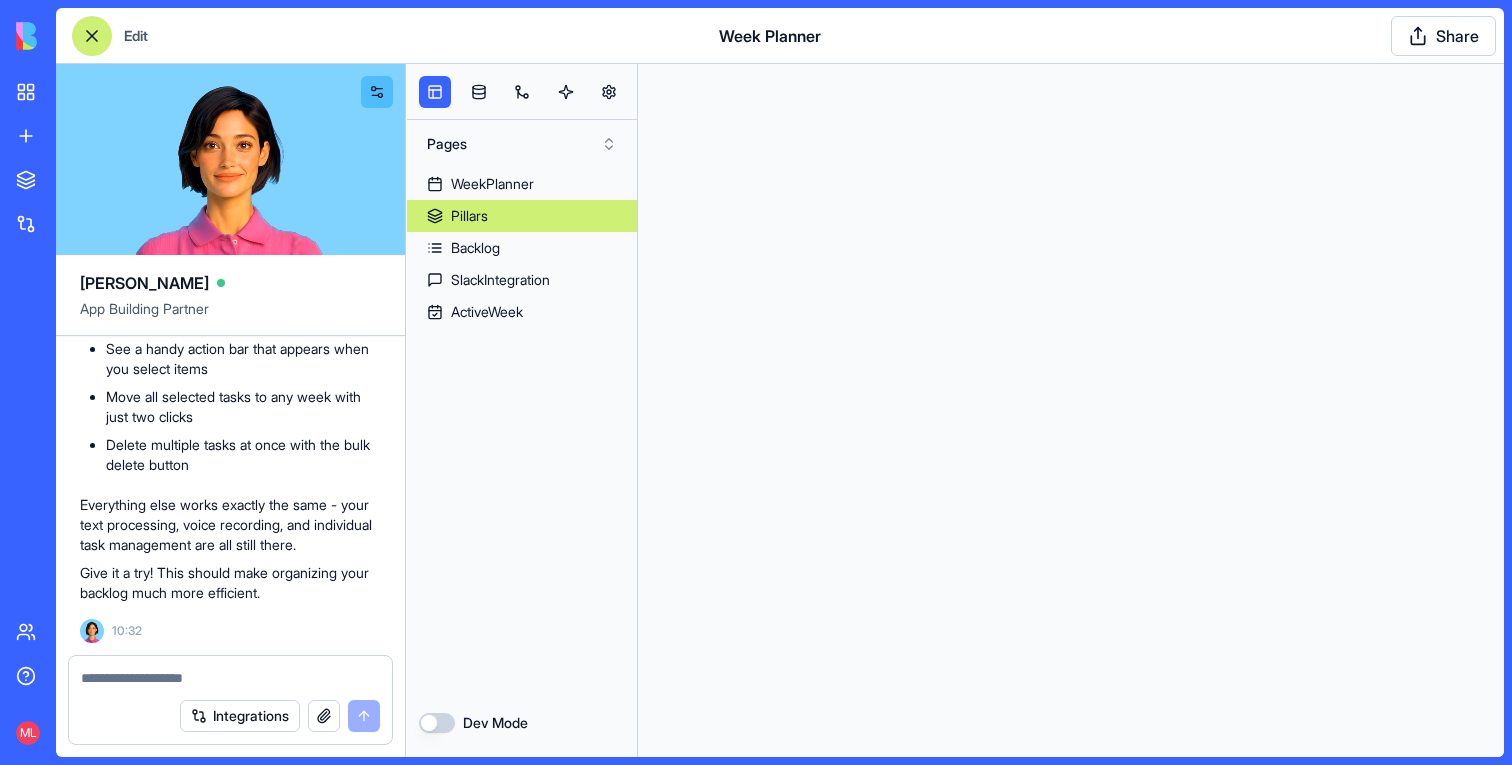 scroll, scrollTop: 0, scrollLeft: 0, axis: both 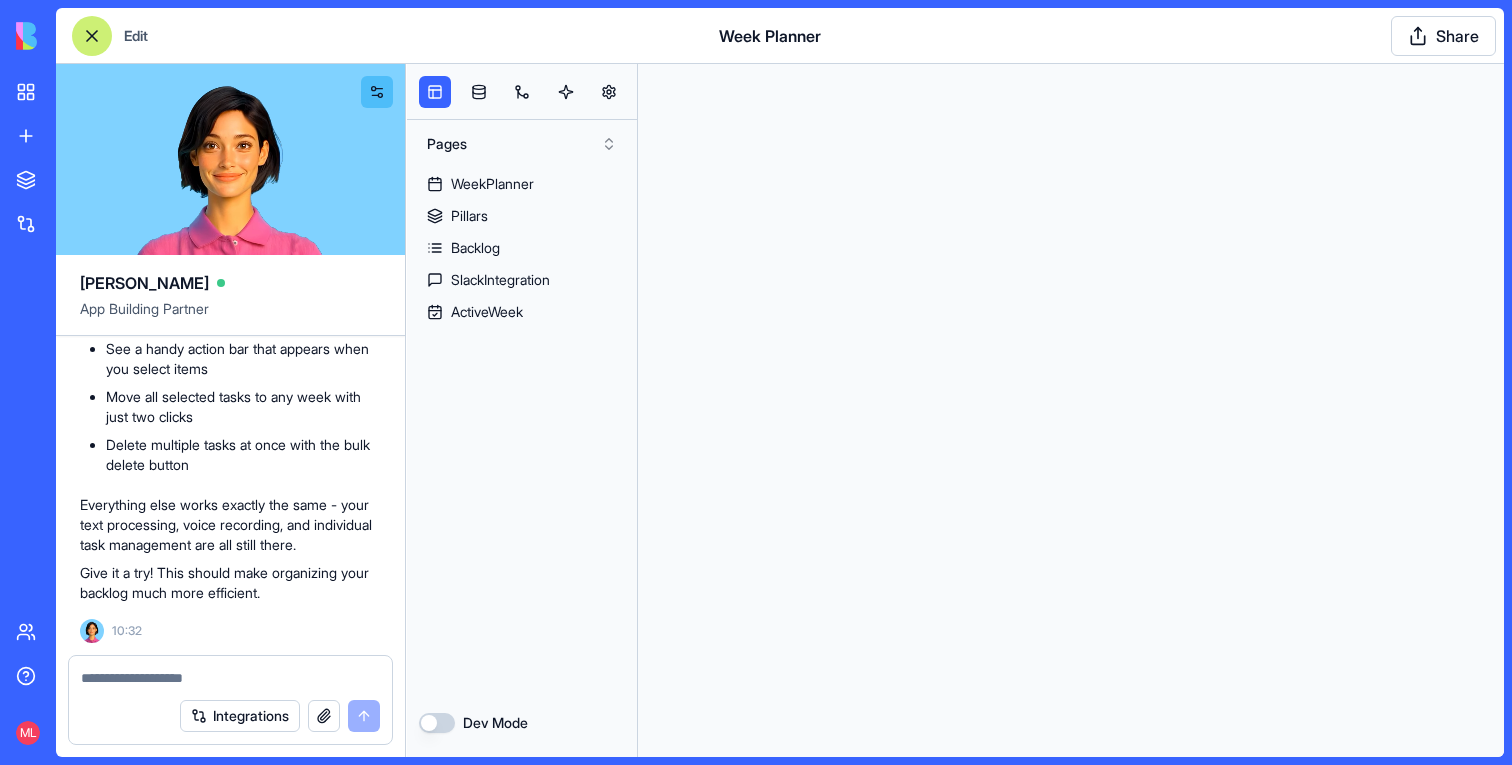 click at bounding box center (92, 36) 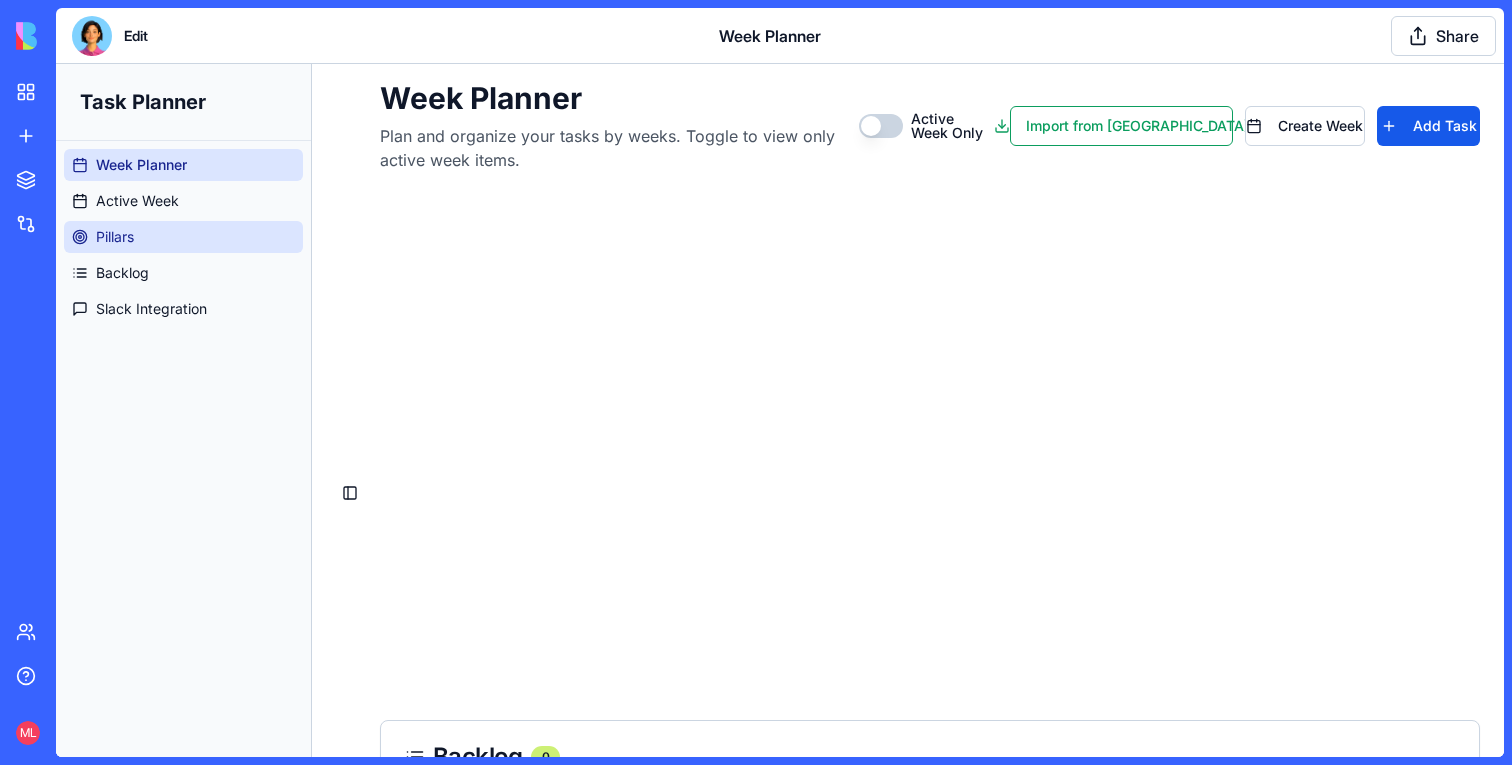 click on "Pillars" at bounding box center (183, 237) 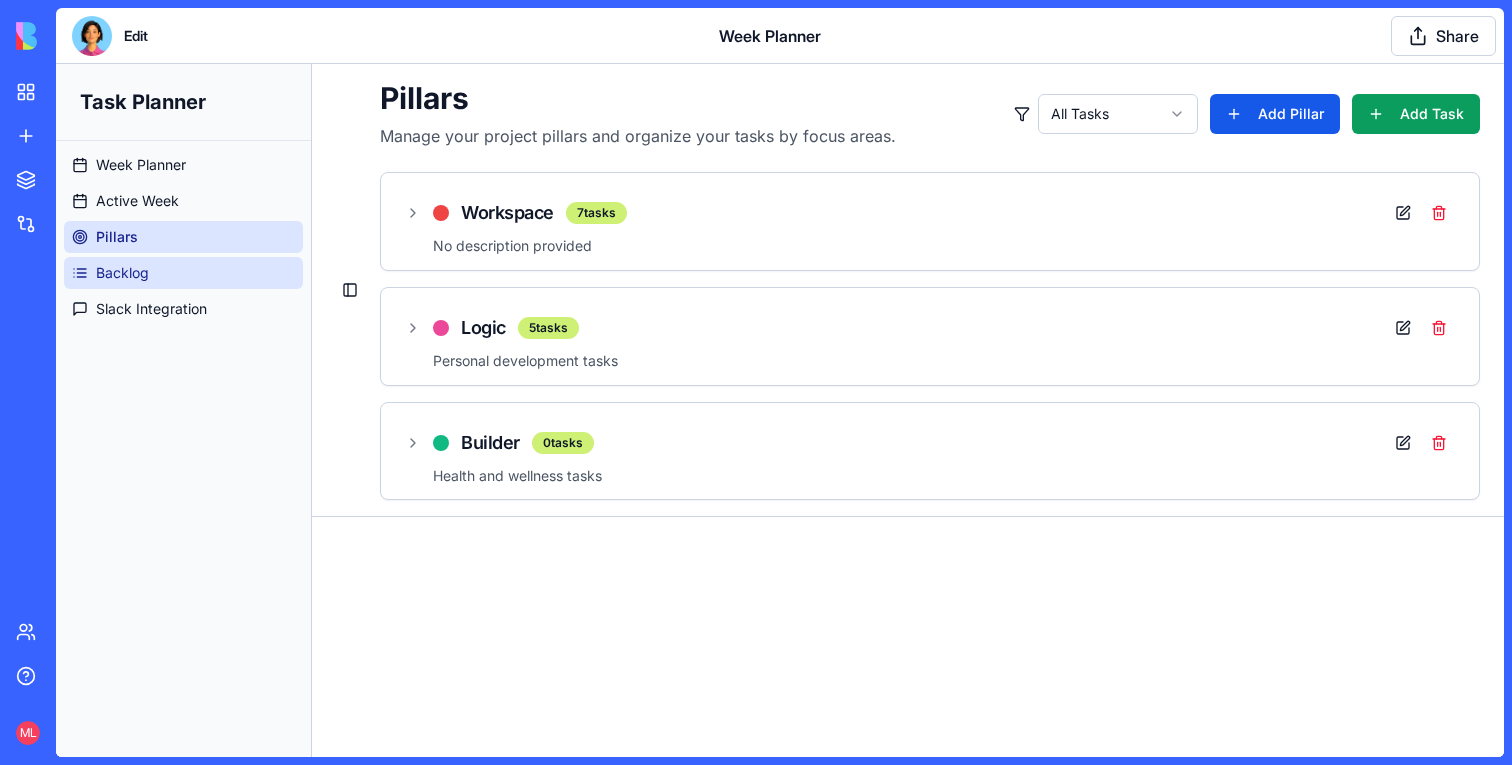 click on "Backlog" at bounding box center [122, 273] 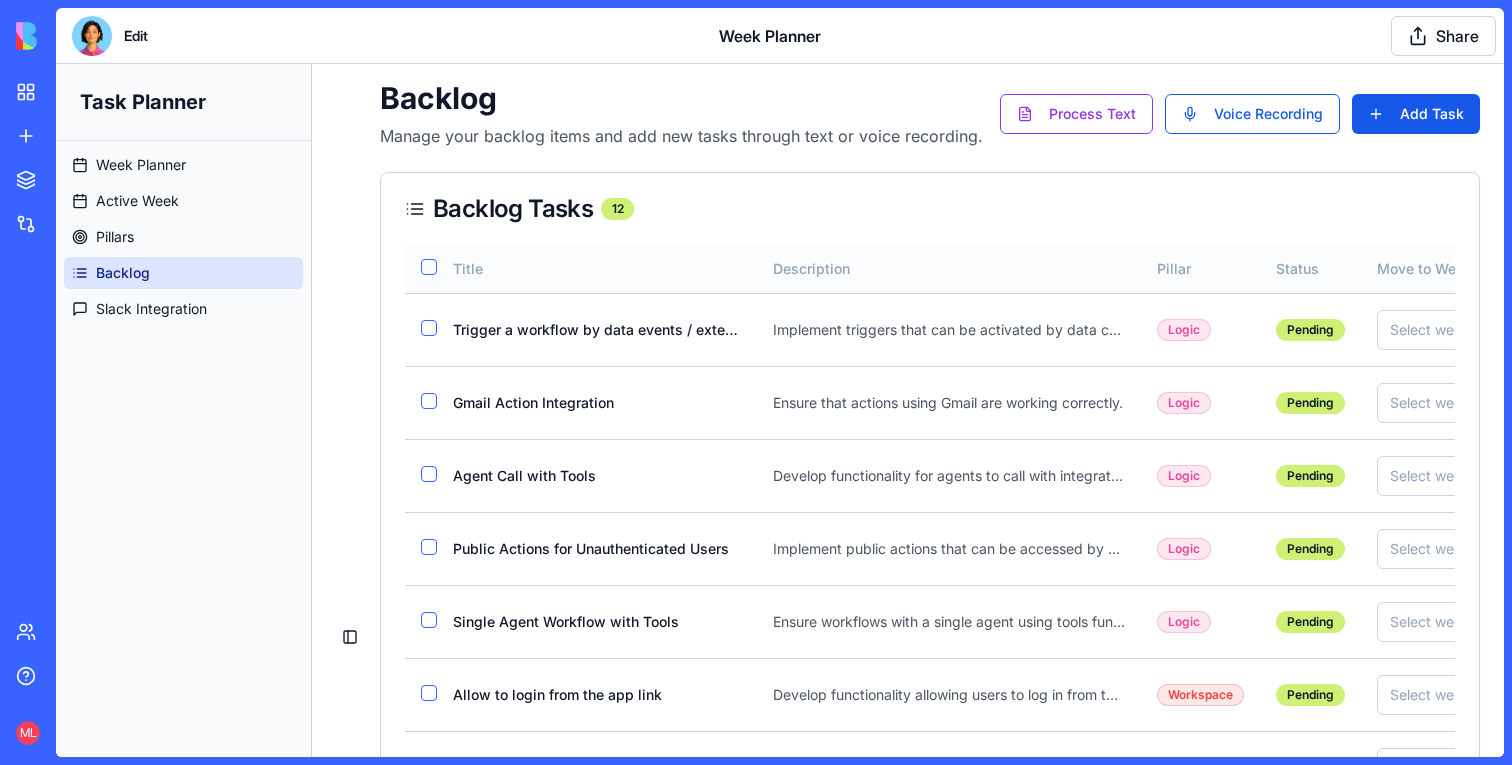 click at bounding box center (421, 269) 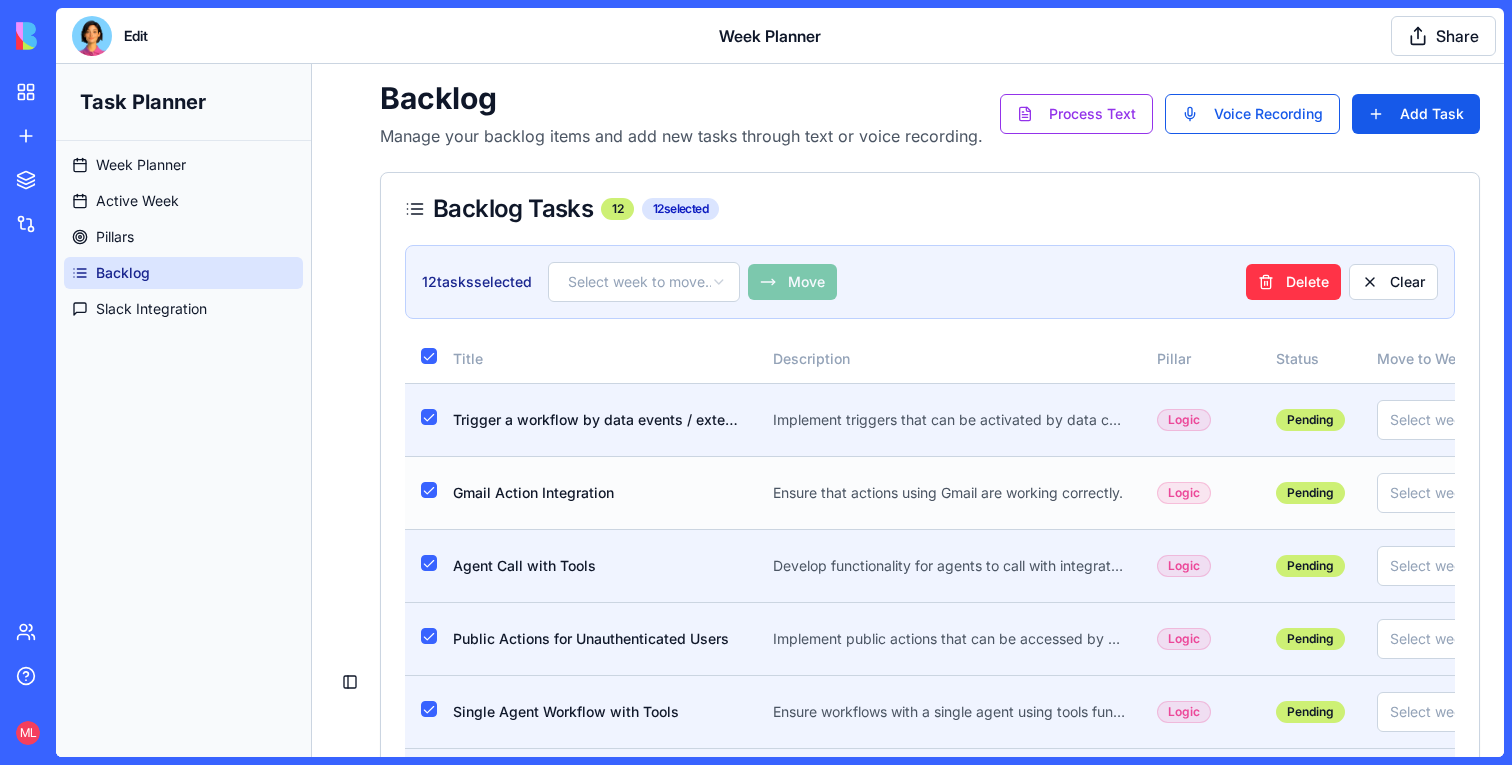 scroll, scrollTop: 0, scrollLeft: 199, axis: horizontal 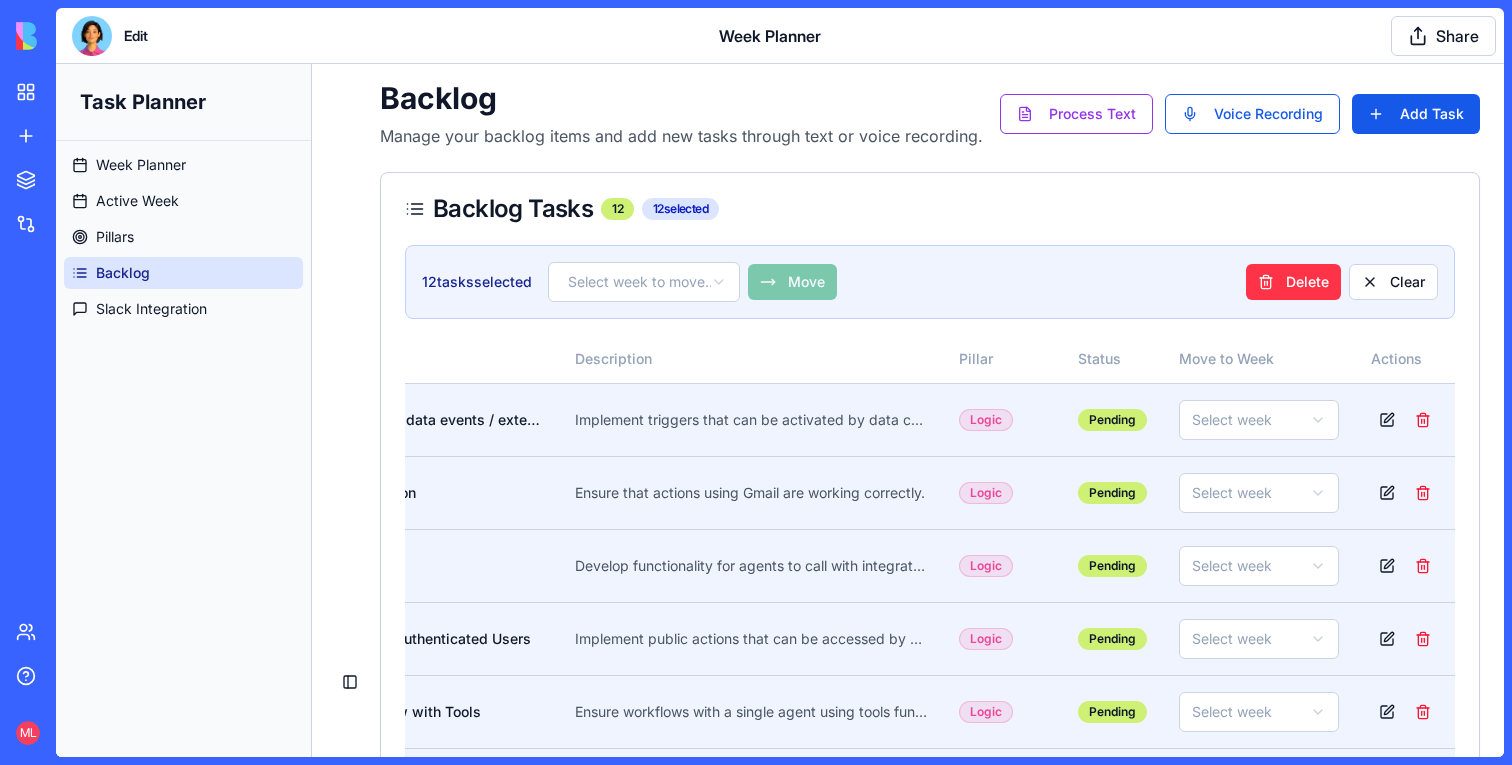 click on "Task Planner Week Planner Active Week Pillars Backlog Slack Integration Toggle Sidebar Backlog Manage your backlog items and add new tasks through text or voice recording. Process Text Voice Recording Add Task Backlog Tasks 12 12  selected 12  task s  selected Select week to move to Move Delete Clear Title Description Pillar Status Move to Week Actions Trigger a workflow by data events / external apps Implement triggers that can be activated by data changes or Gmail actions. Logic Pending Select week Gmail Action Integration Ensure that actions using Gmail are working correctly. Logic Pending Select week Agent Call with Tools Develop functionality for agents to call with integrated tools. Logic Pending Select week Public Actions for Unauthenticated Users Implement public actions that can be accessed by unauthenticated users. Logic Pending Select week Single Agent Workflow with Tools Ensure workflows with a single agent using tools function correctly, including handling updates. Logic Pending Pending" at bounding box center [780, 682] 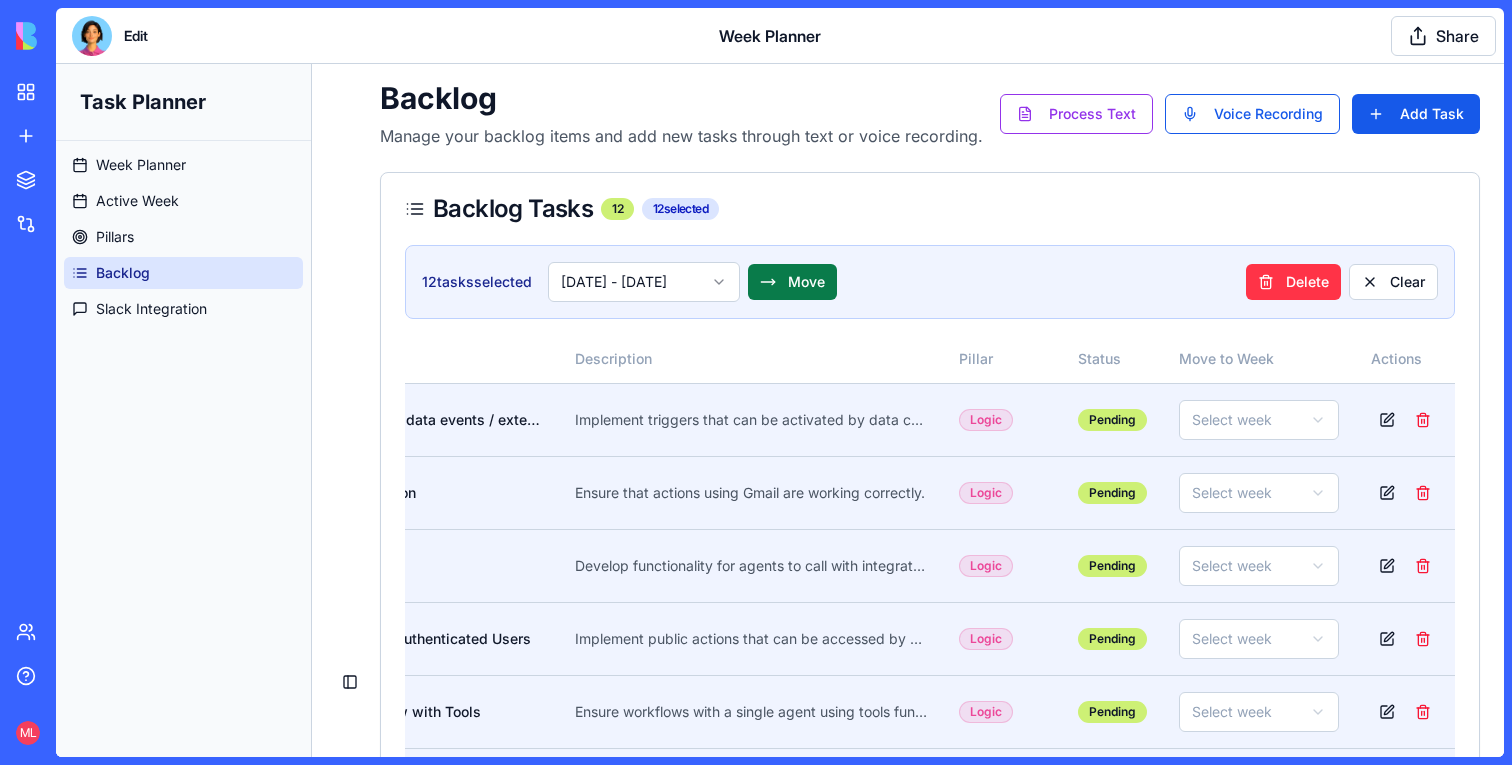 click on "Move" at bounding box center (792, 282) 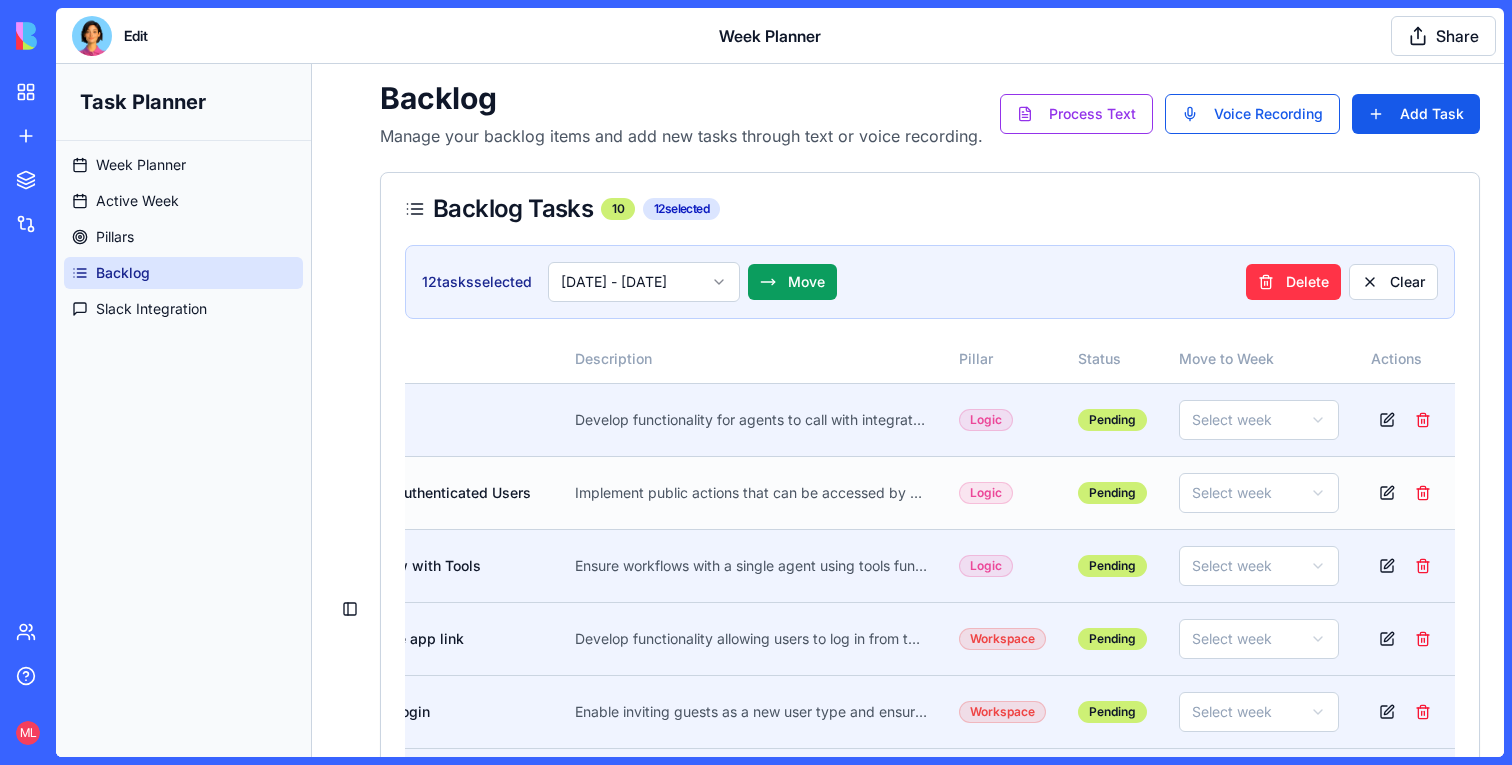 scroll, scrollTop: 0, scrollLeft: 0, axis: both 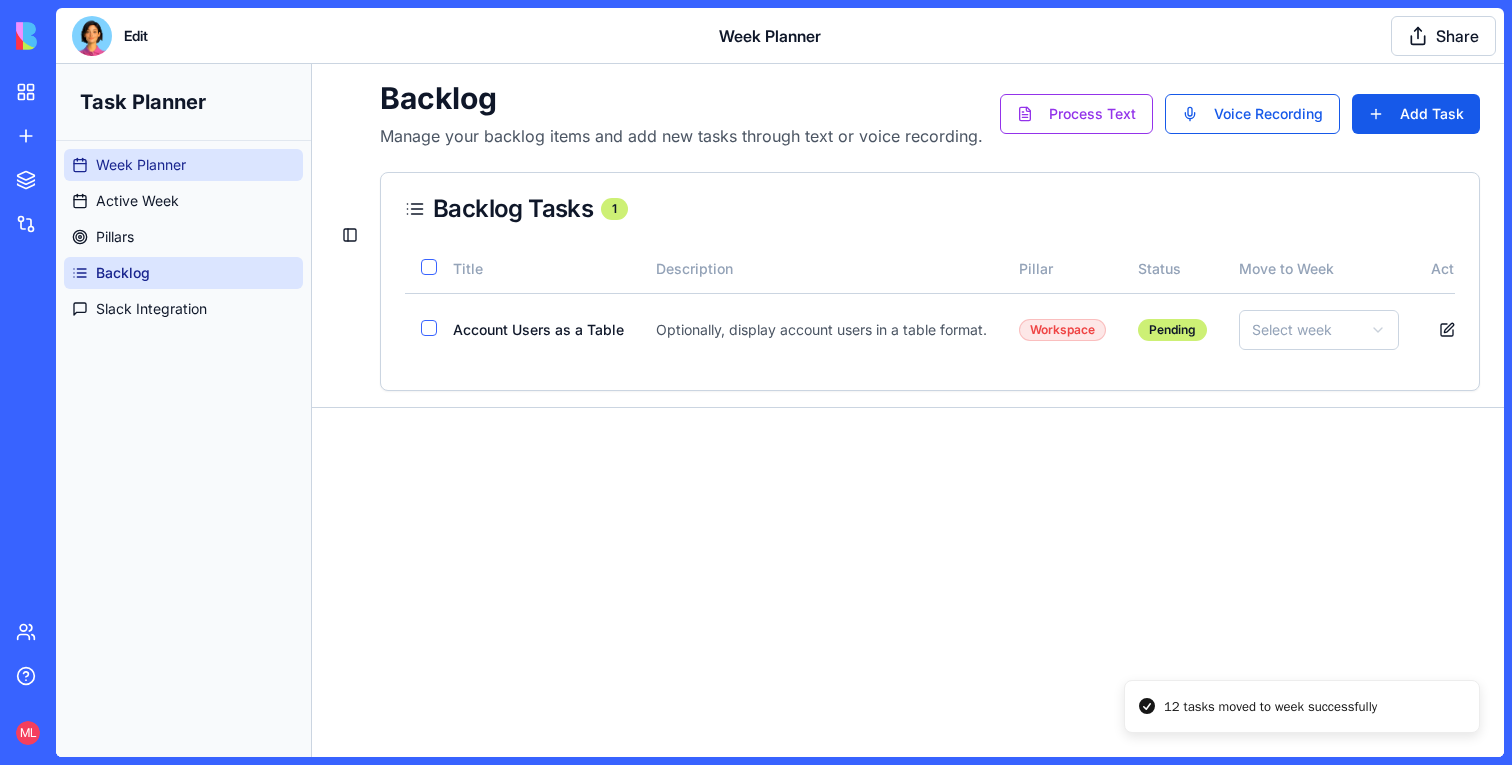 click on "Week Planner" at bounding box center [141, 165] 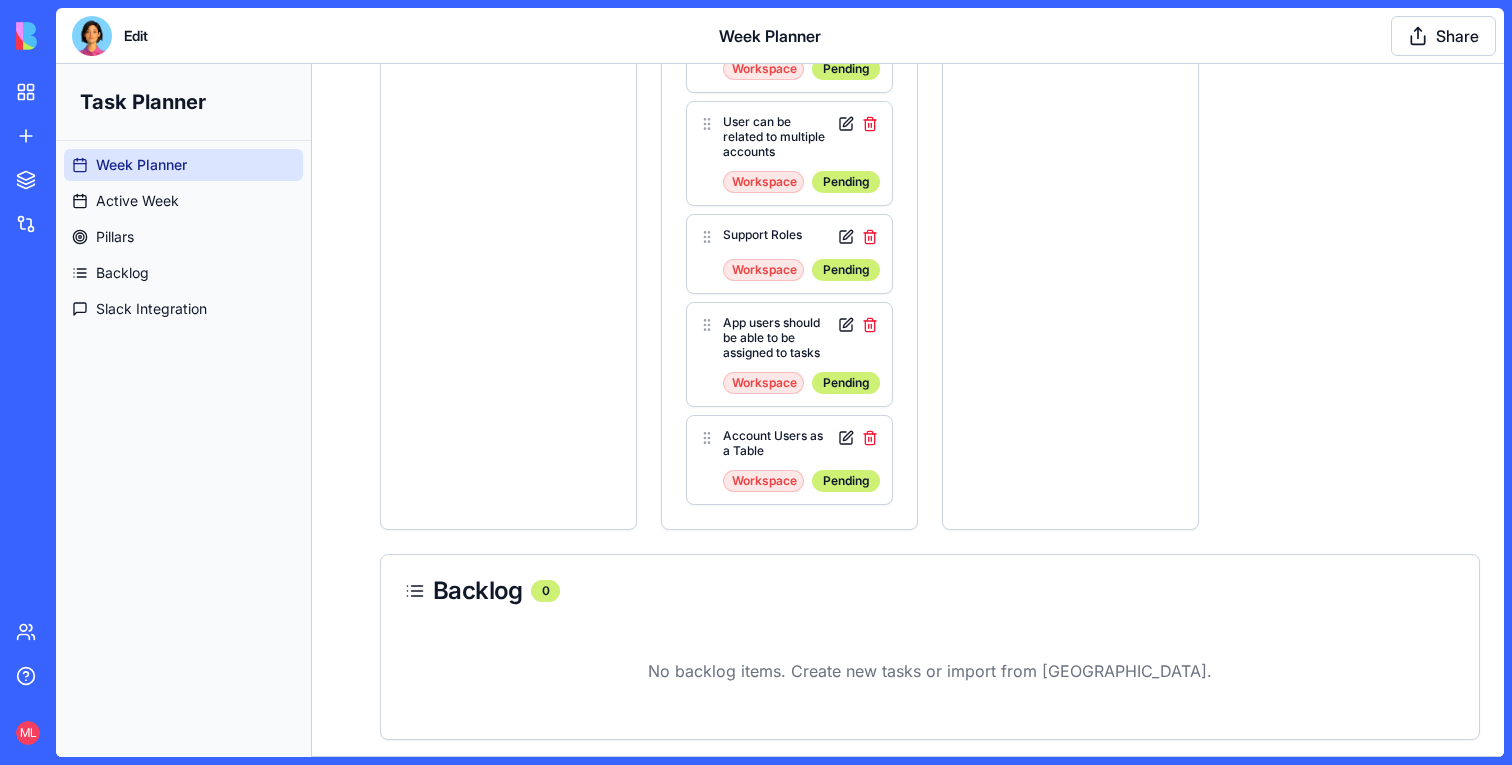 scroll, scrollTop: 0, scrollLeft: 0, axis: both 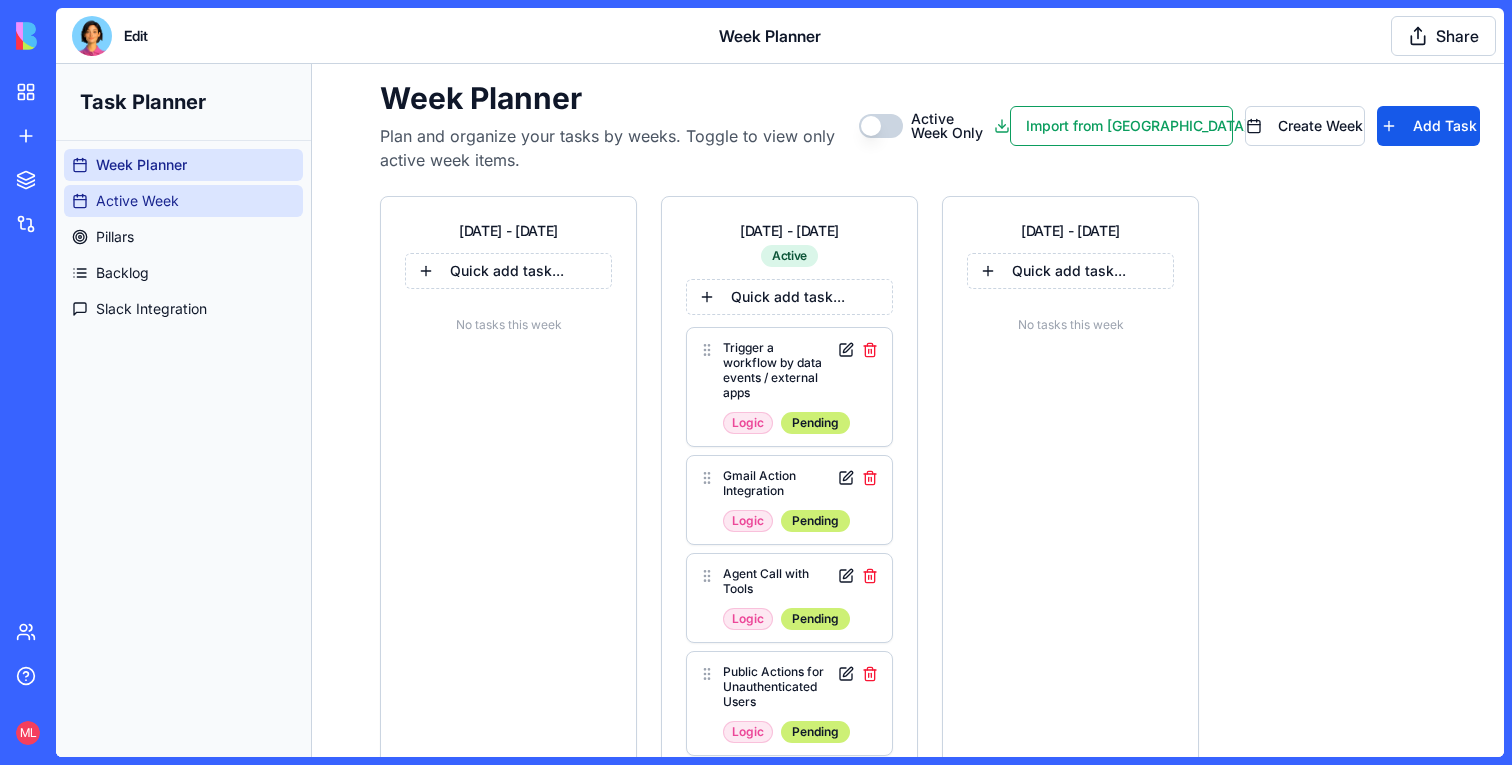 click on "Active Week" at bounding box center (137, 201) 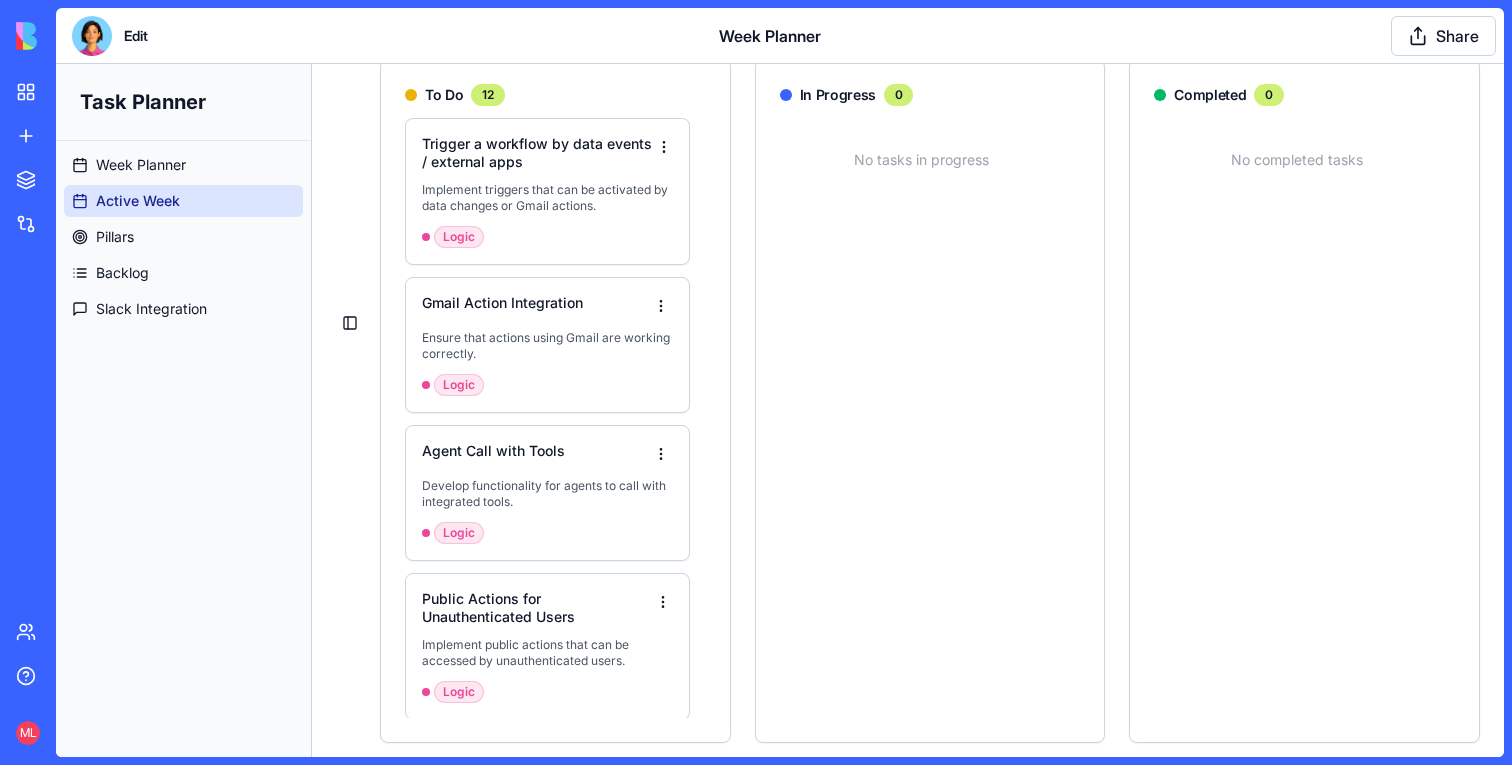 scroll, scrollTop: 180, scrollLeft: 0, axis: vertical 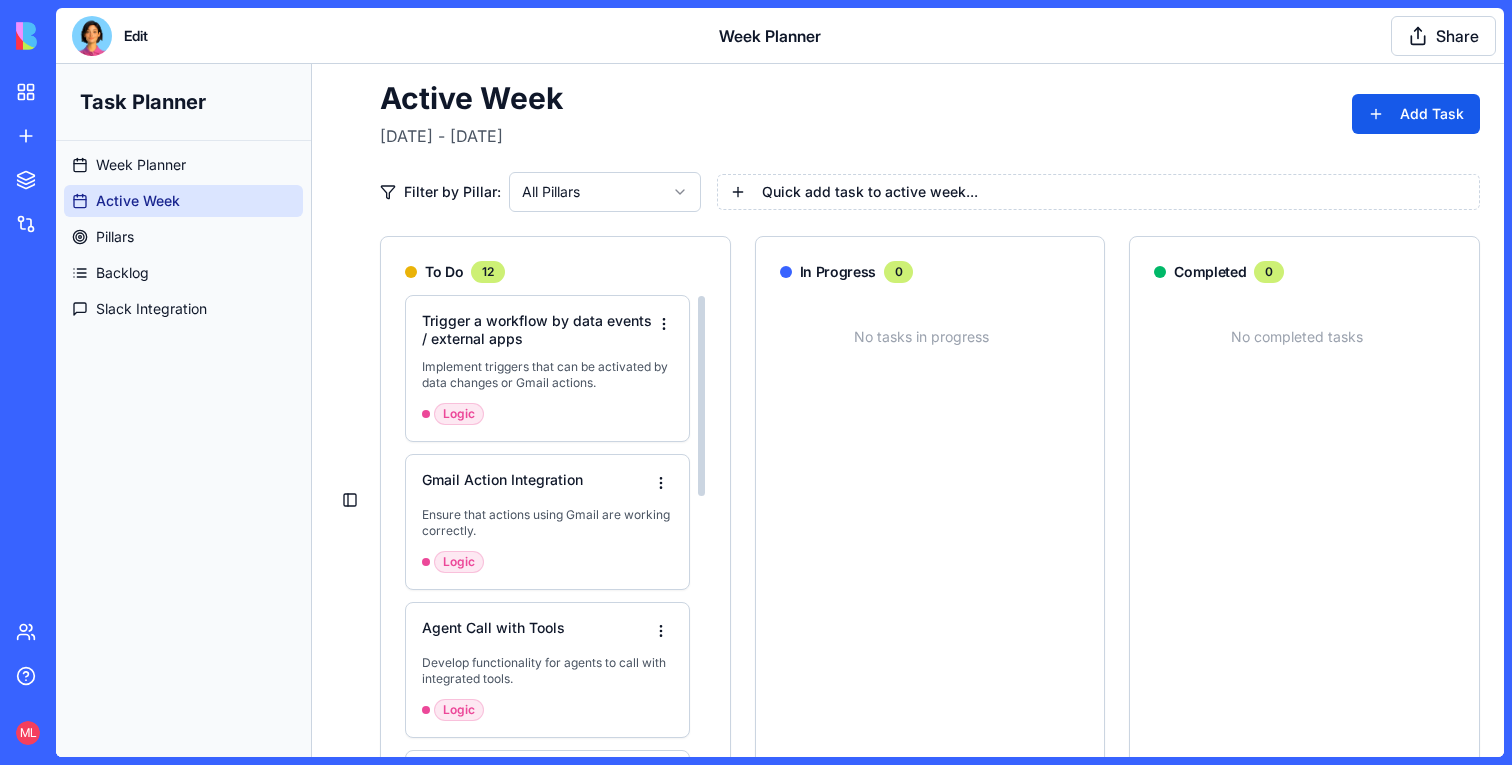 click on "Task Planner Week Planner Active Week Pillars Backlog Slack Integration Toggle Sidebar Active Week [DATE] - [DATE] Add Task Filter by Pillar: All Pillars Quick add task to active week... To Do 12 Trigger a workflow by data events / external apps Implement triggers that can be activated by data changes or Gmail actions. Logic Gmail Action Integration Ensure that actions using Gmail are working correctly. Logic Agent Call with Tools Develop functionality for agents to call with integrated tools. Logic Public Actions for Unauthenticated Users Implement public actions that can be accessed by unauthenticated users. Logic Single Agent Workflow with Tools Ensure workflows with a single agent using tools function correctly, including handling updates. Logic Allow to login from the app link Develop functionality allowing users to log in from the app link. Workspace Guest Invitation and Login Enable inviting guests as a new user type and ensure they can log in only to the app, not the platform. Workspace" at bounding box center (780, 500) 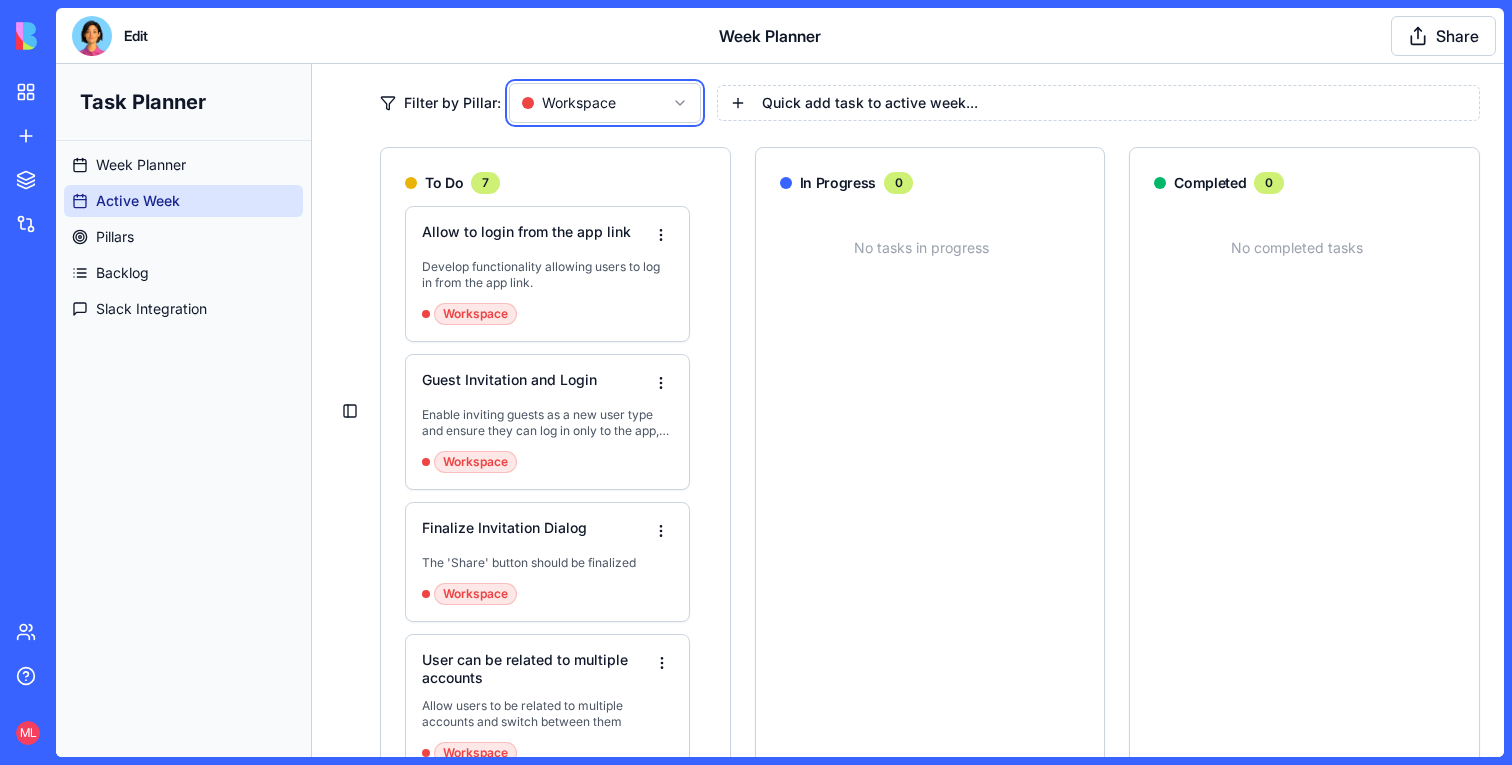 scroll, scrollTop: 127, scrollLeft: 0, axis: vertical 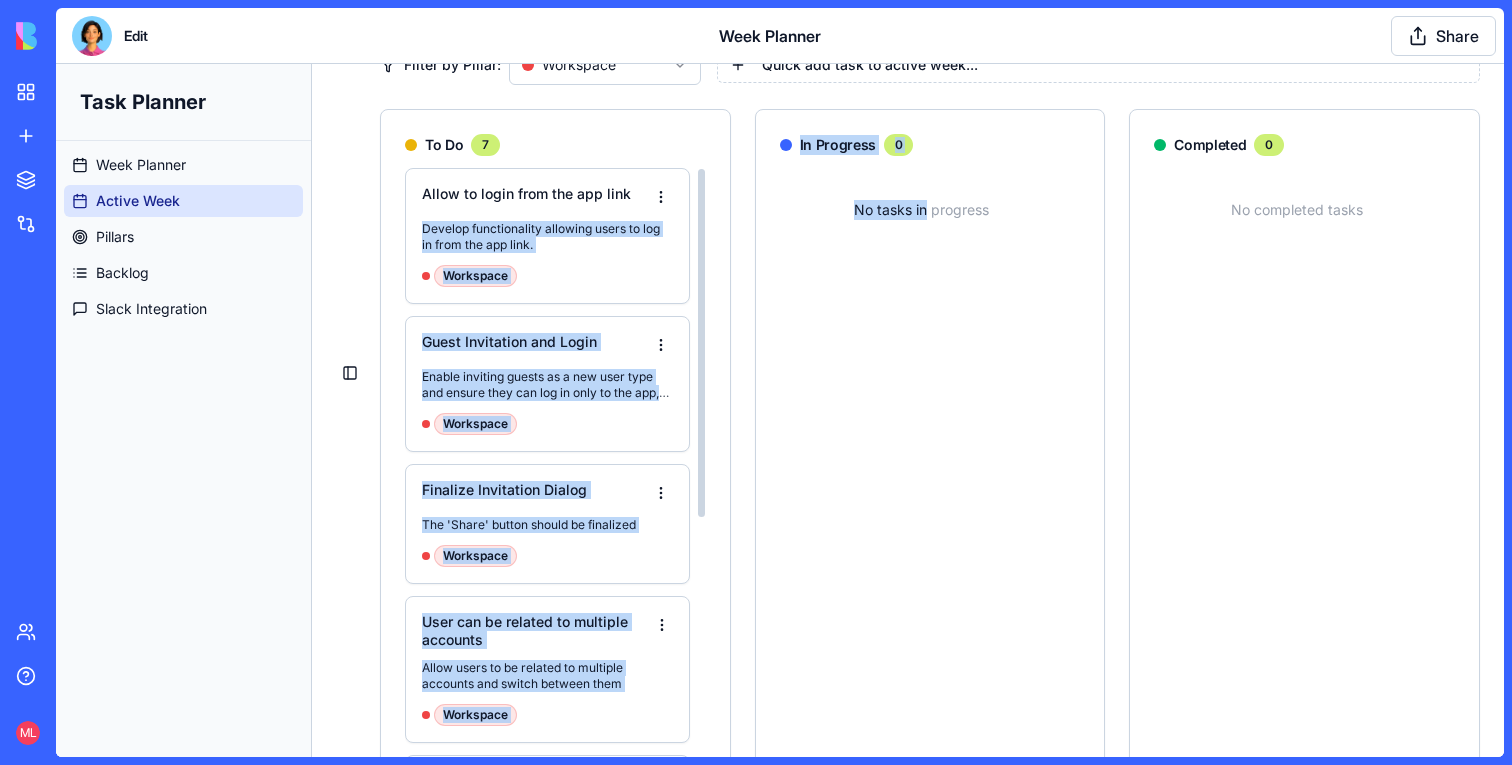drag, startPoint x: 557, startPoint y: 202, endPoint x: 924, endPoint y: 214, distance: 367.19614 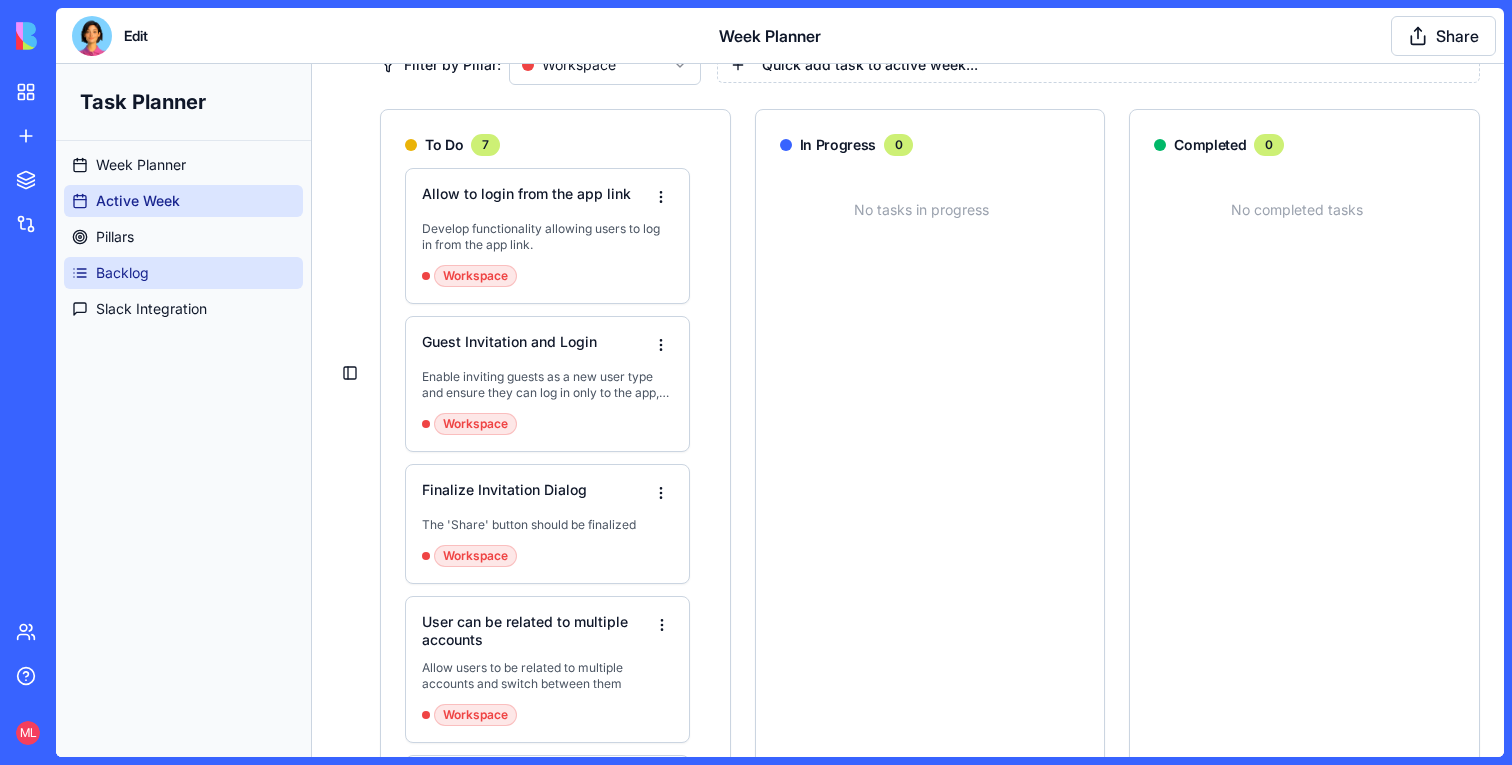 click on "Backlog" at bounding box center [122, 273] 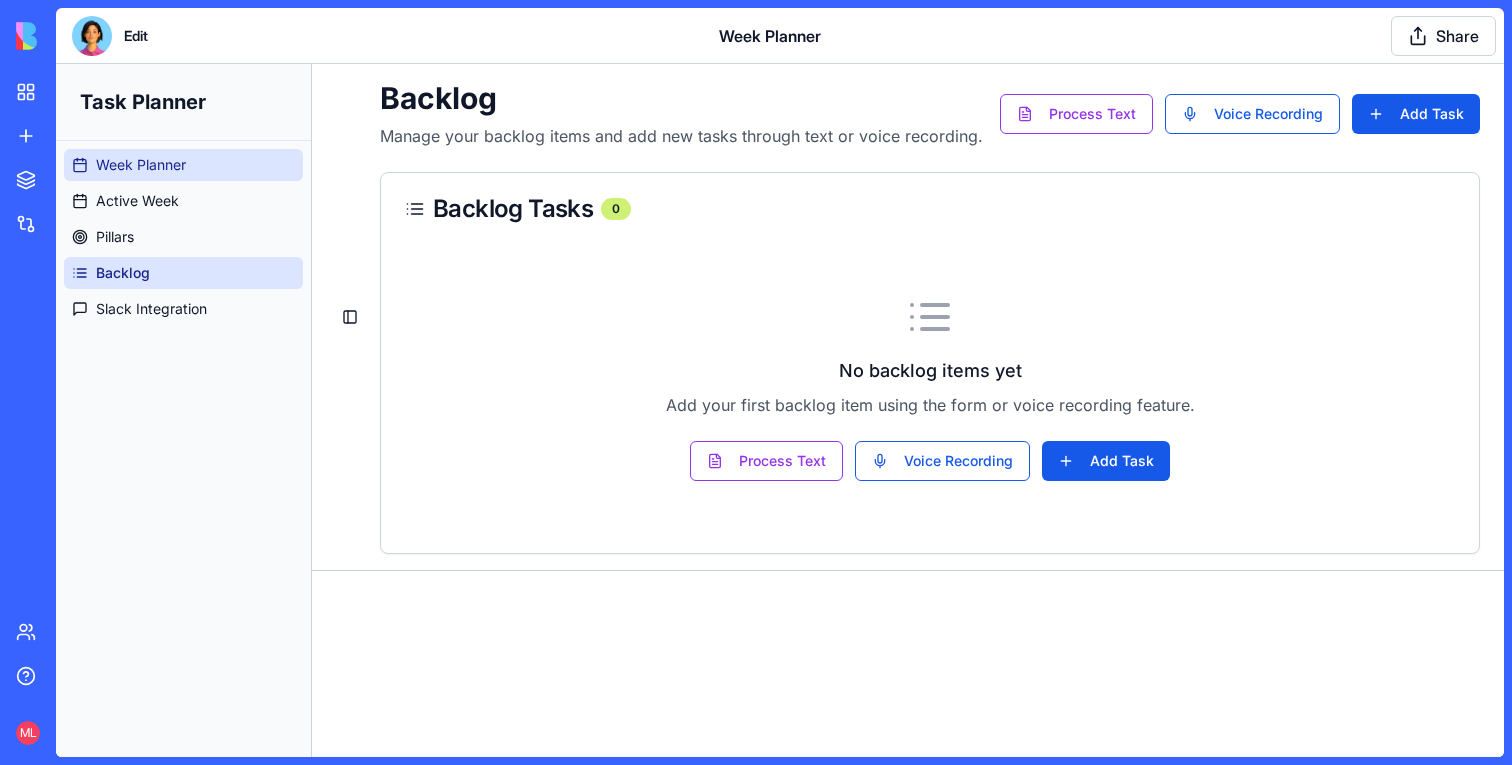 click on "Week Planner" at bounding box center (183, 165) 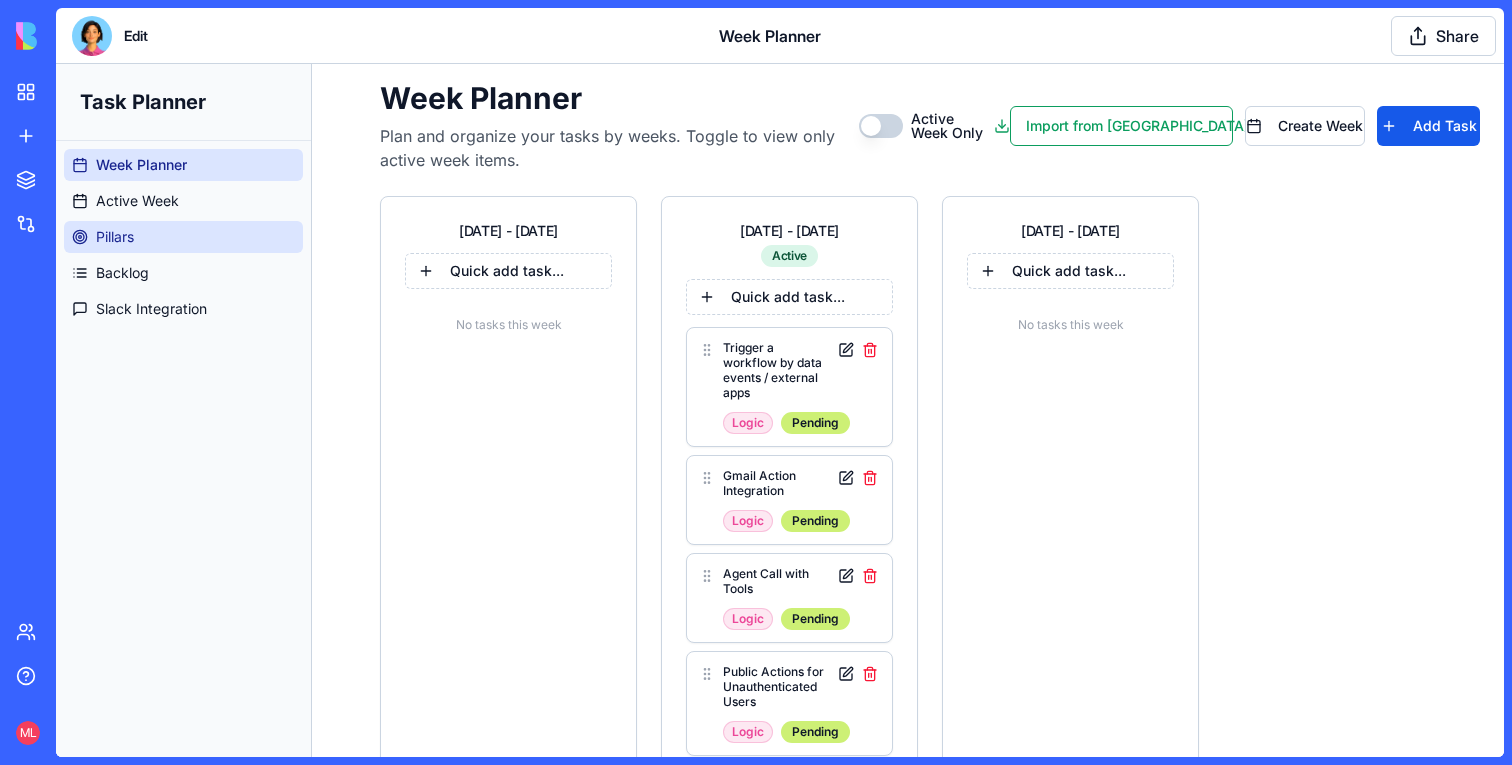 click on "Pillars" at bounding box center [183, 237] 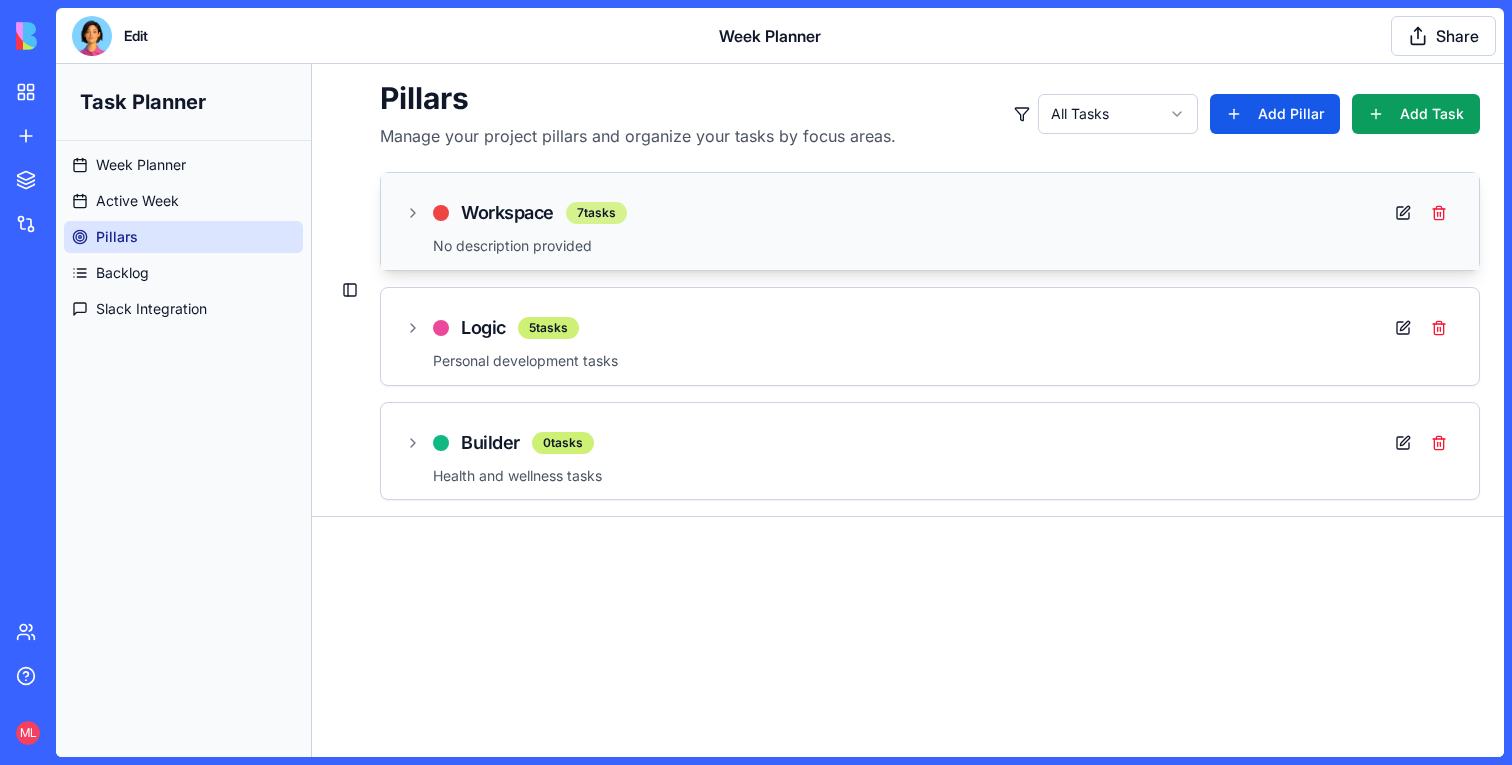 click on "7  tasks" at bounding box center [596, 213] 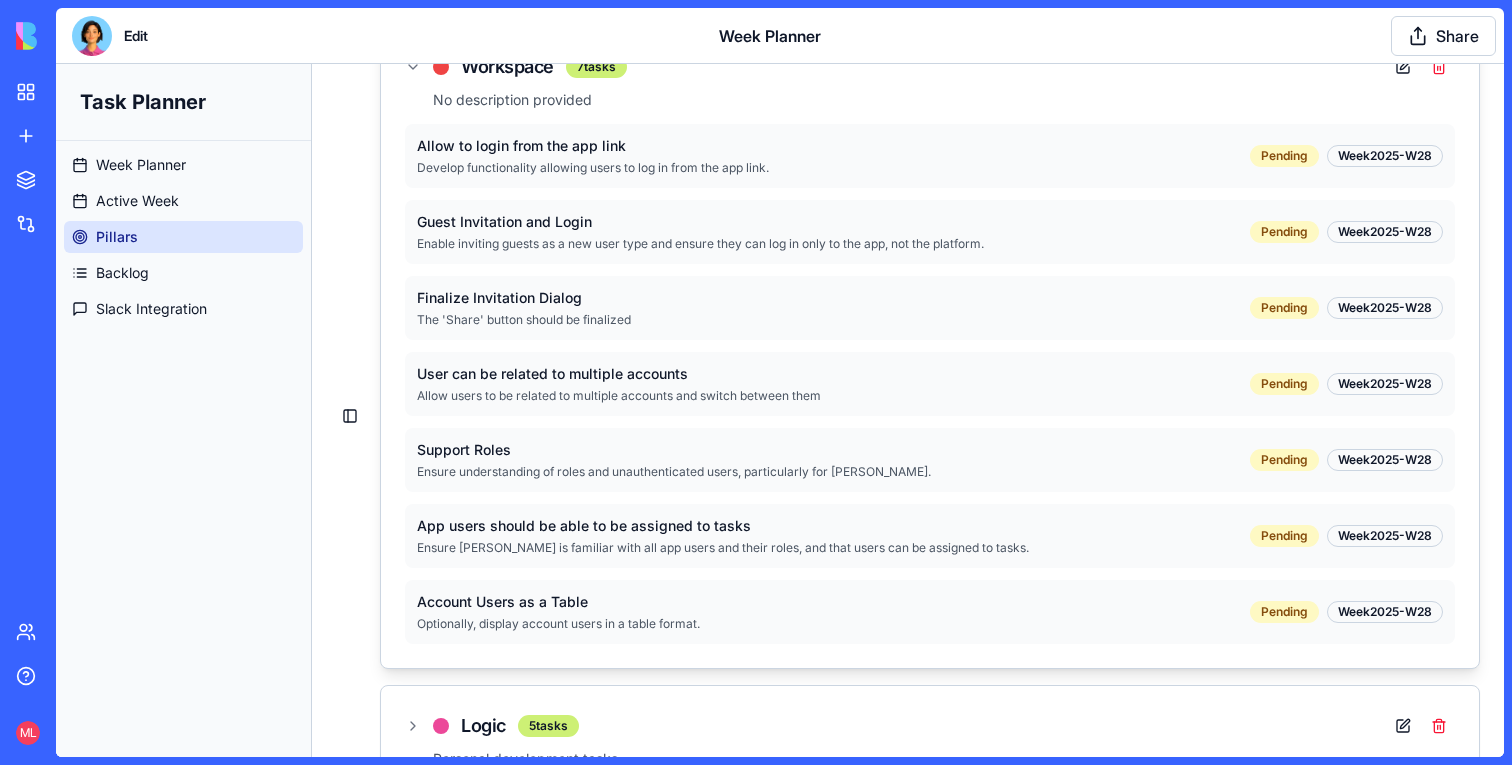 scroll, scrollTop: 0, scrollLeft: 0, axis: both 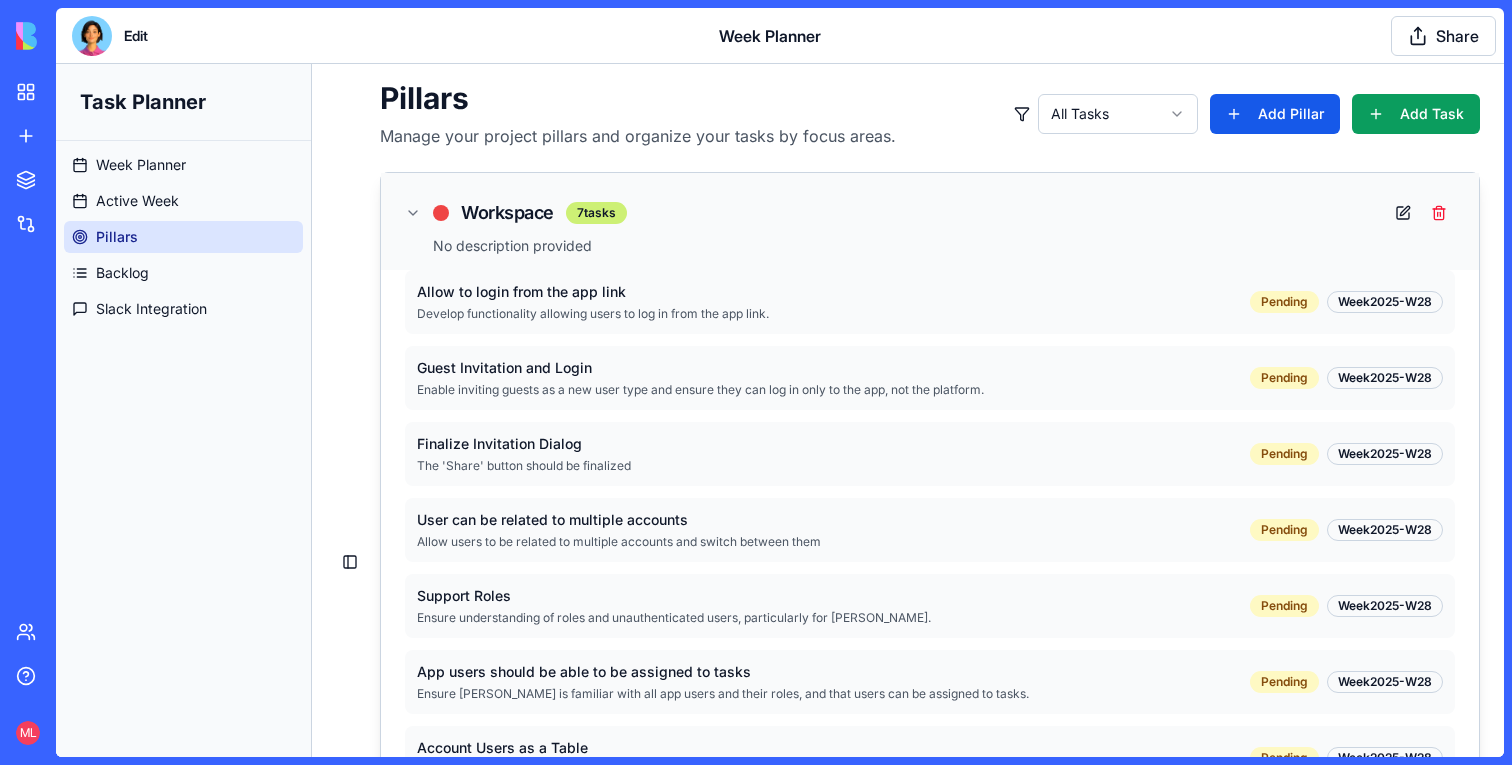 click on "Workspace 7  tasks" at bounding box center (516, 213) 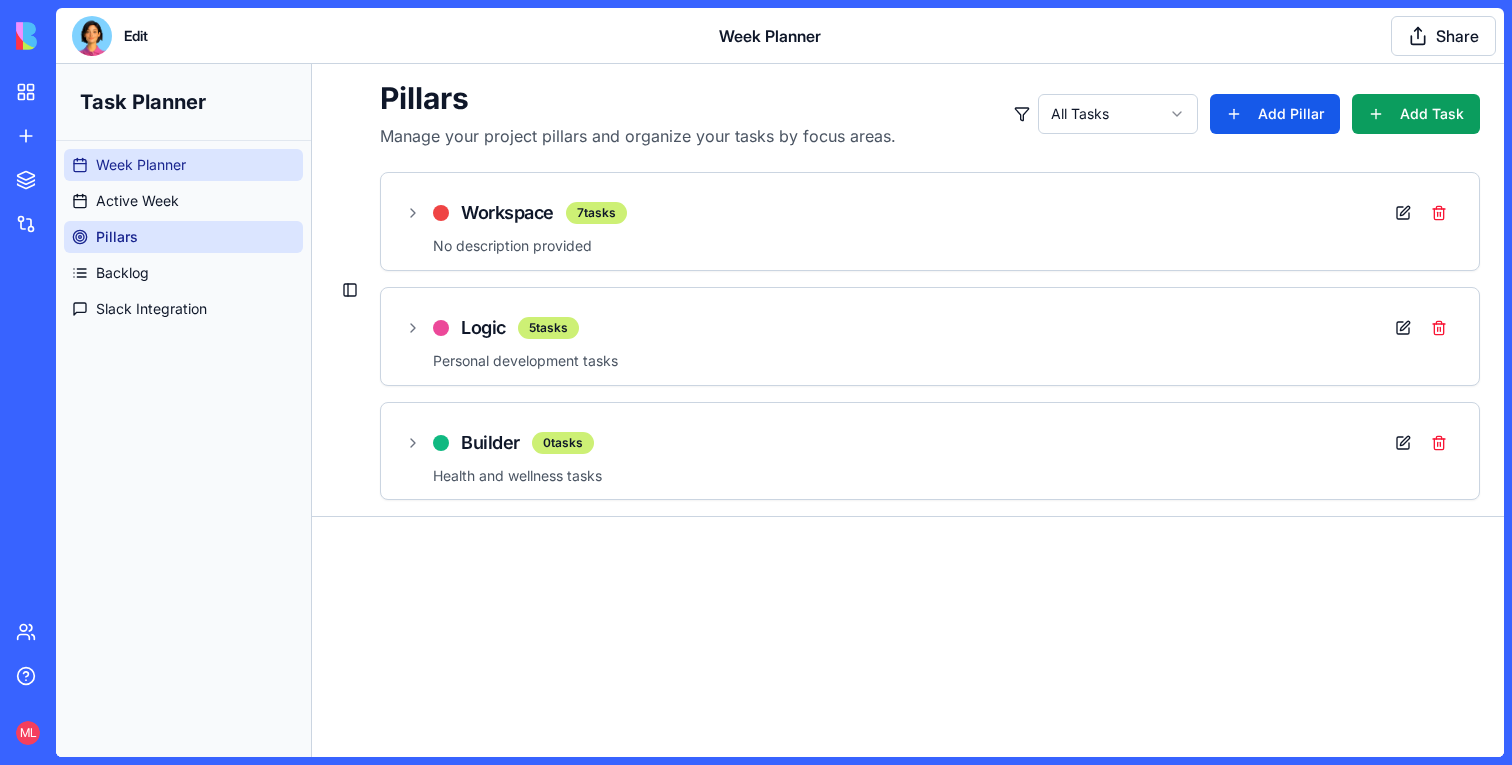 click on "Week Planner" at bounding box center [183, 165] 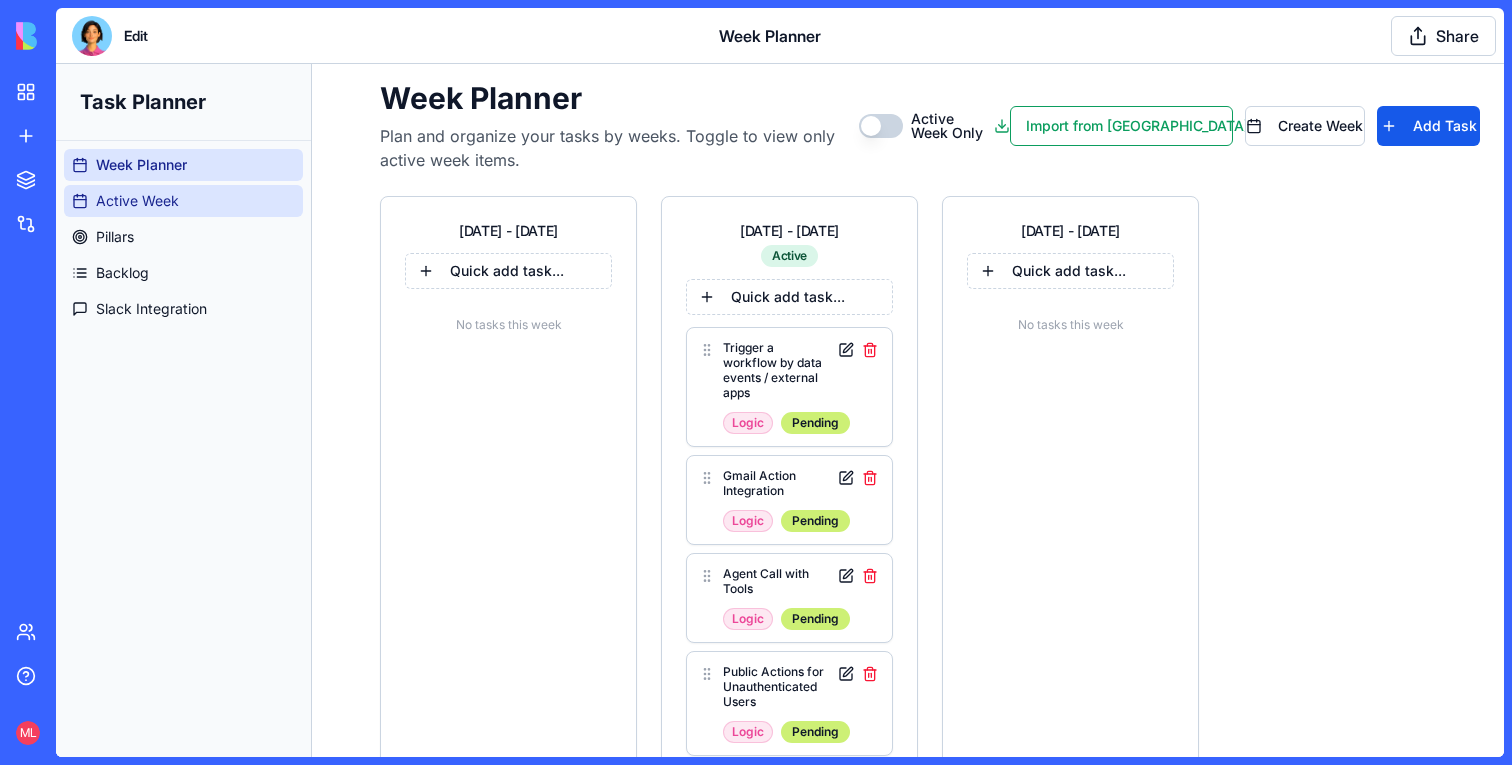 click on "Active Week" at bounding box center (183, 201) 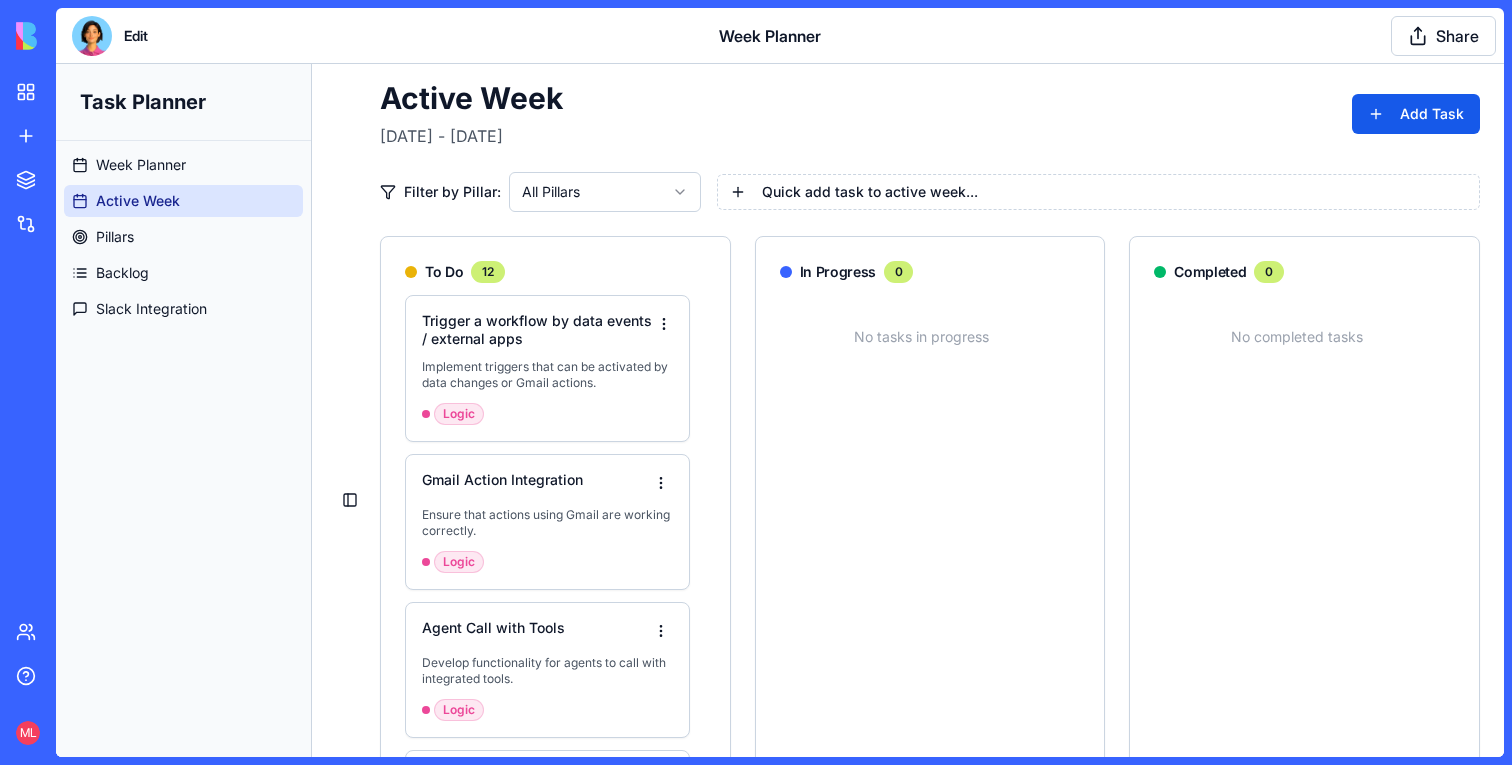 click at bounding box center [92, 36] 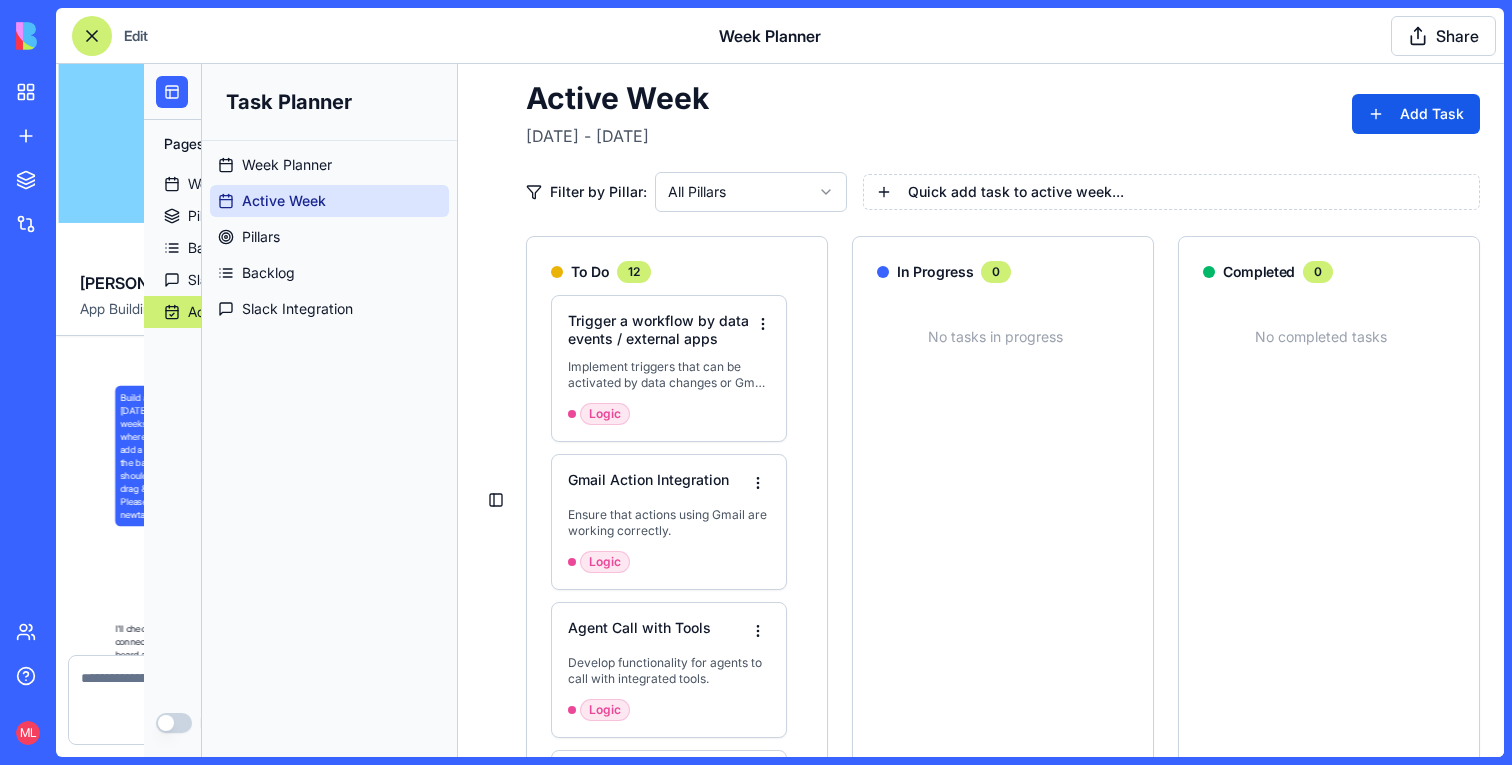 scroll, scrollTop: 11897, scrollLeft: 0, axis: vertical 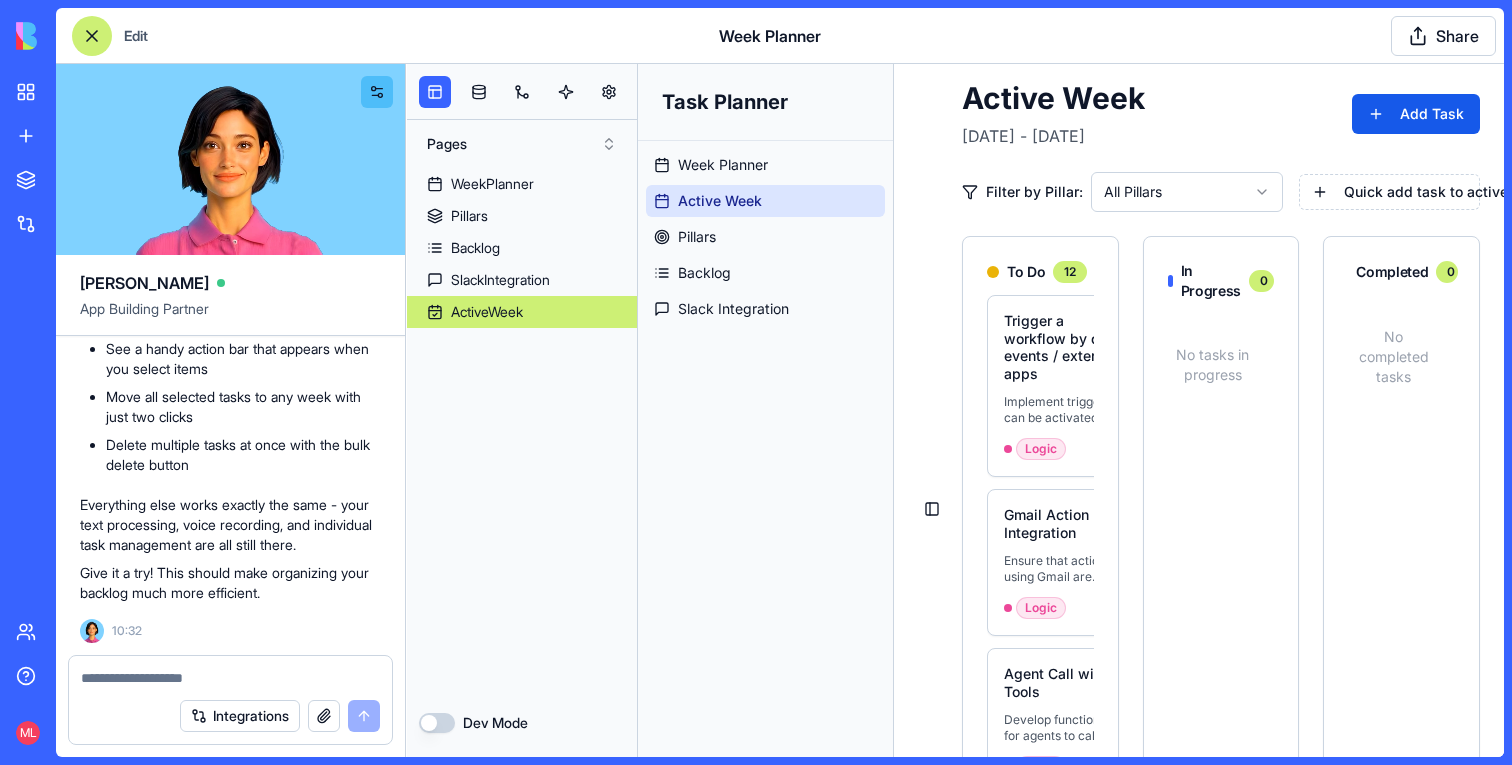 click at bounding box center (230, 678) 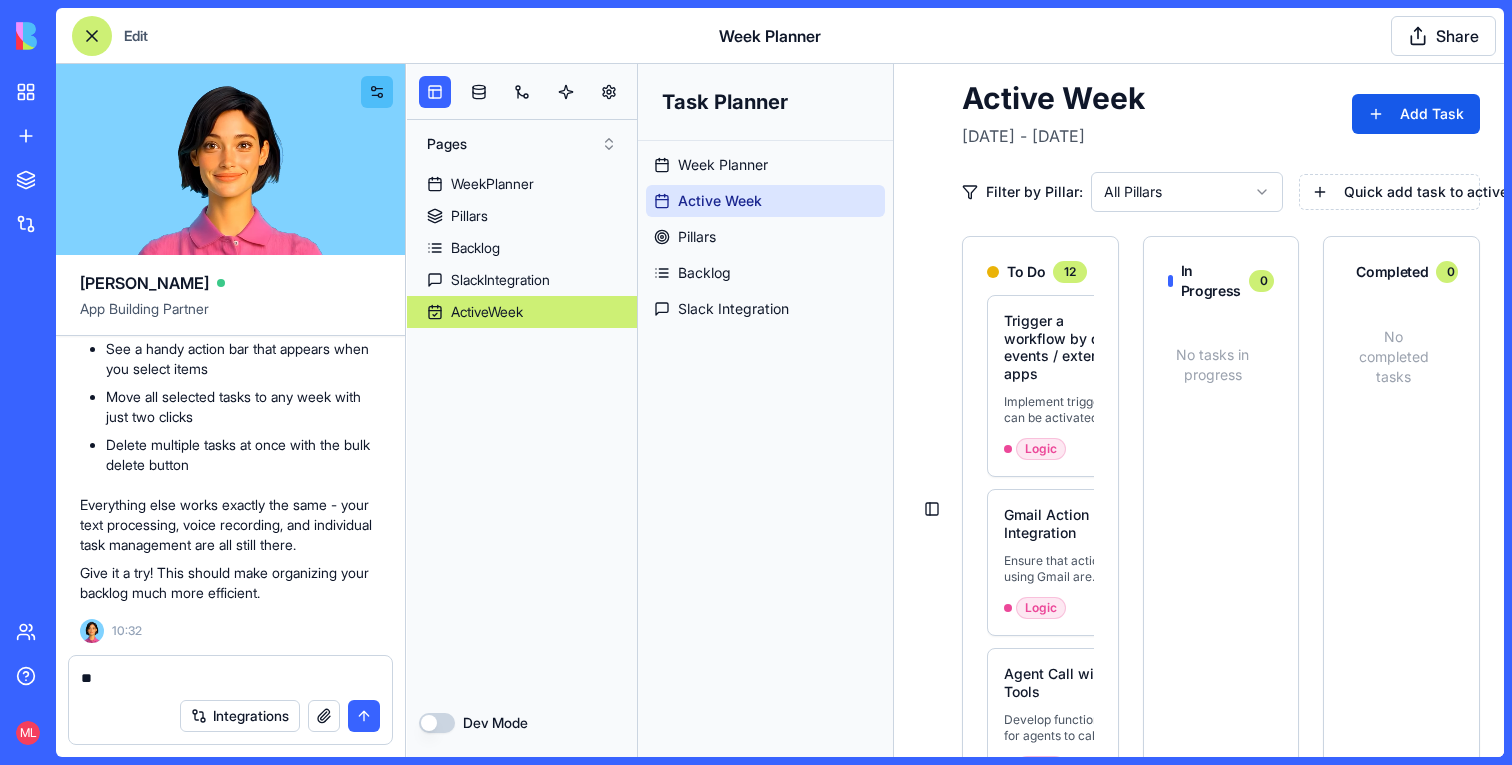 type on "*" 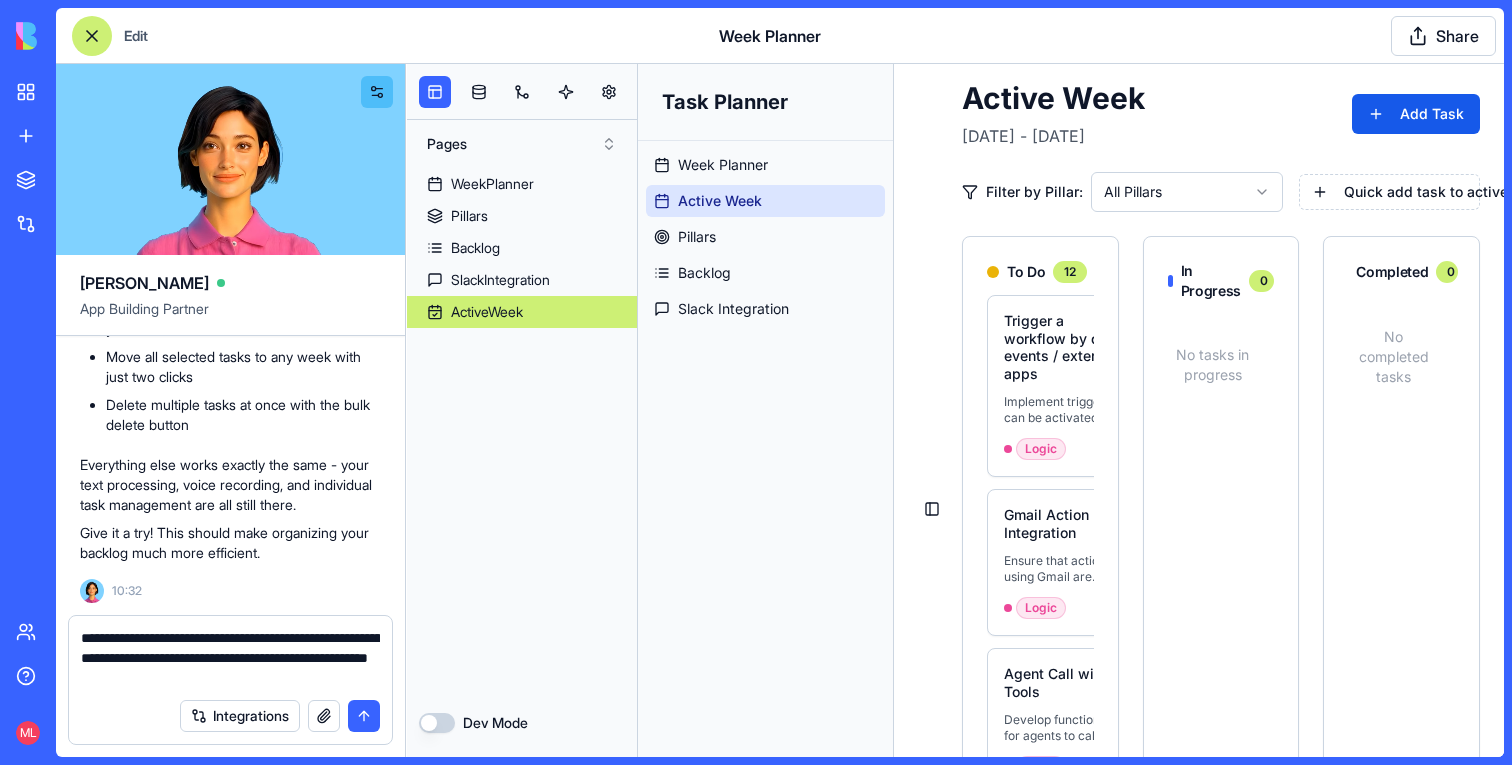 click on "**********" at bounding box center [230, 658] 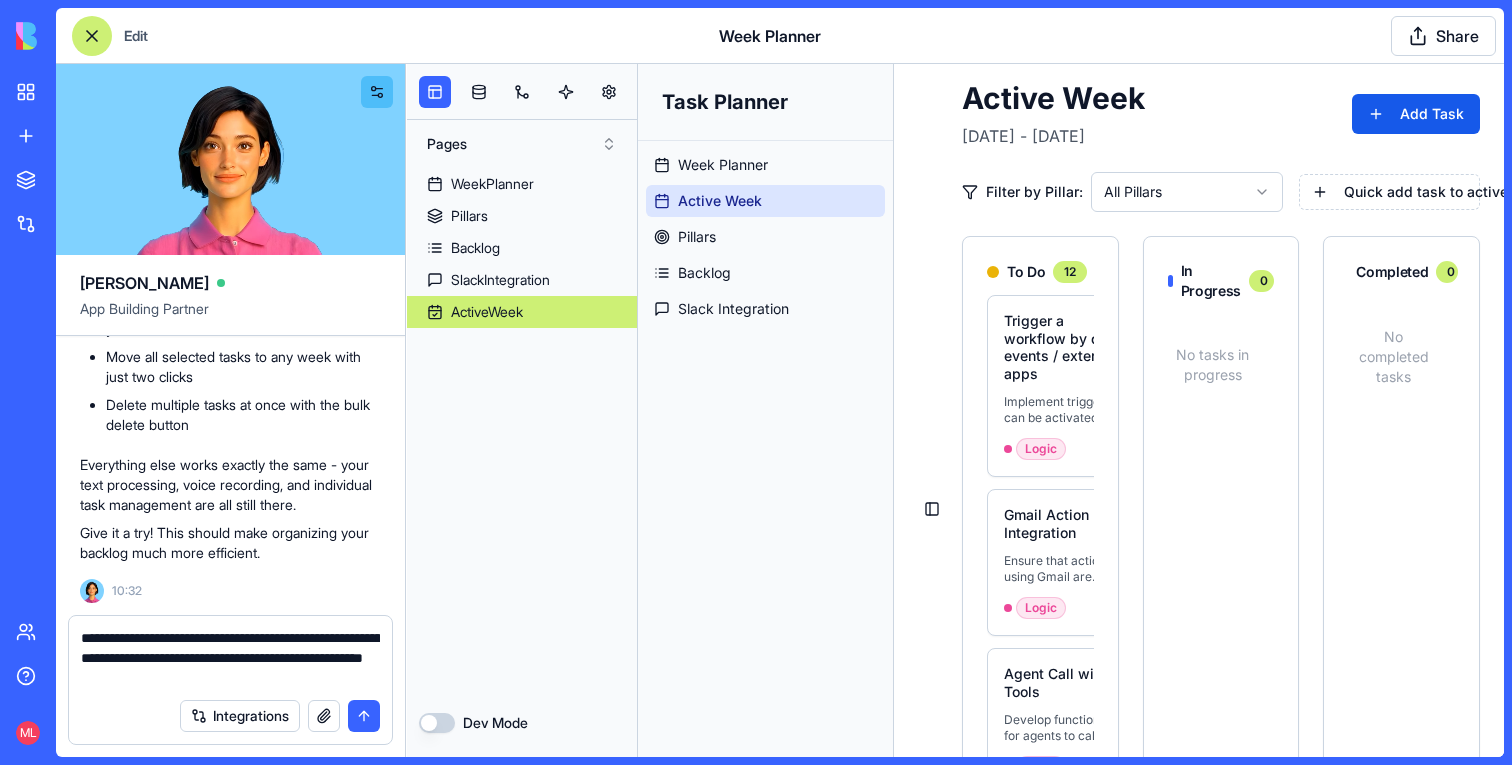 type on "**********" 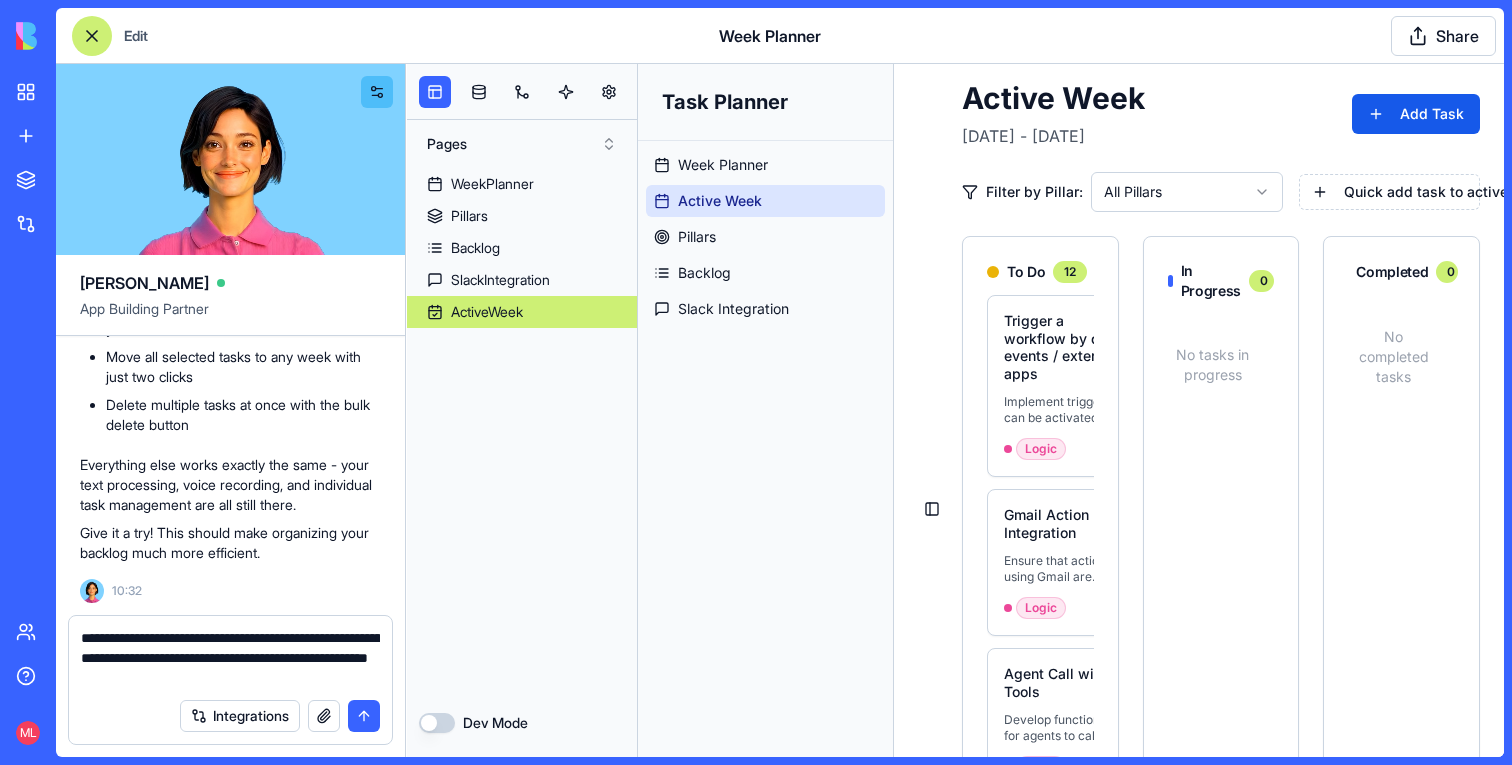 type 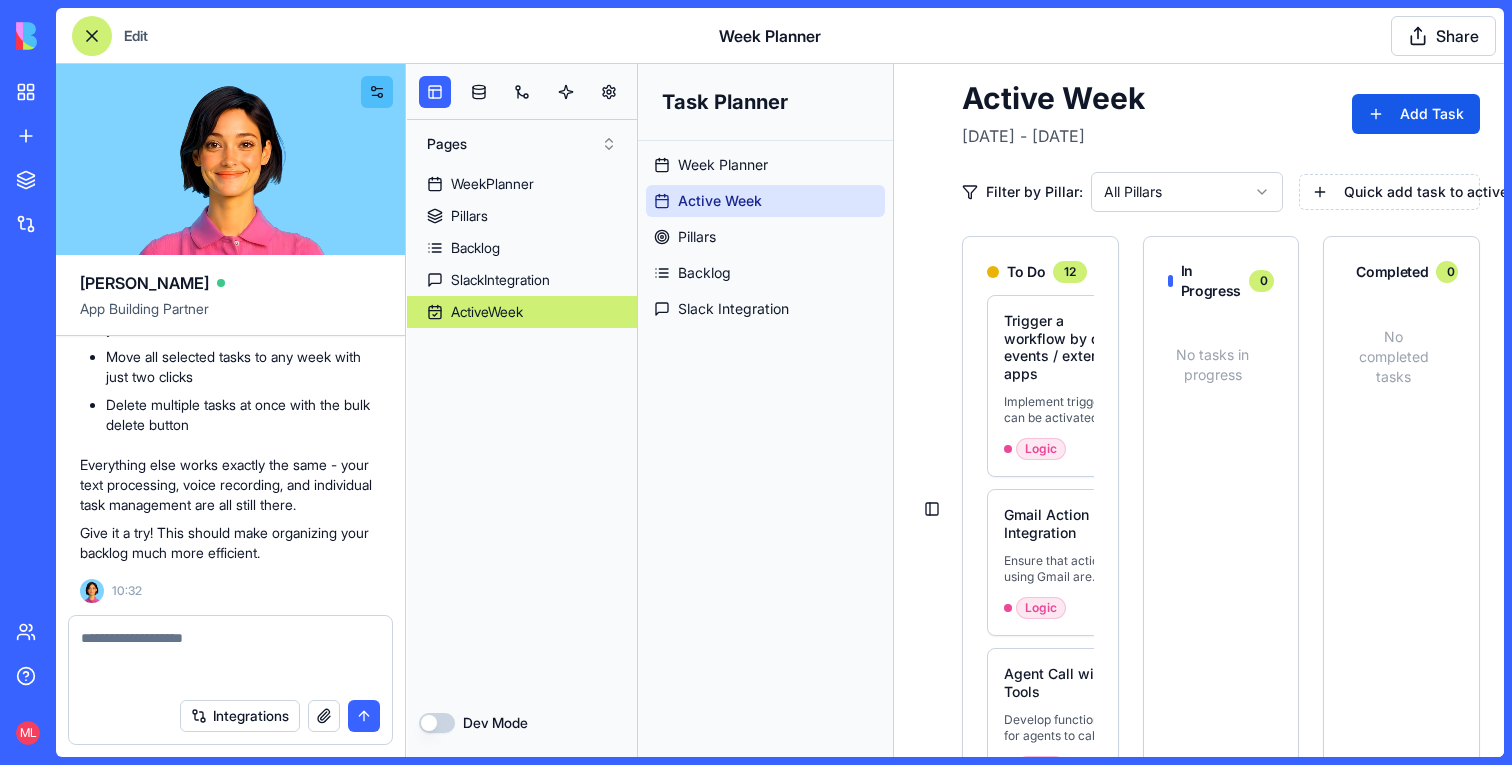 scroll, scrollTop: 12013, scrollLeft: 0, axis: vertical 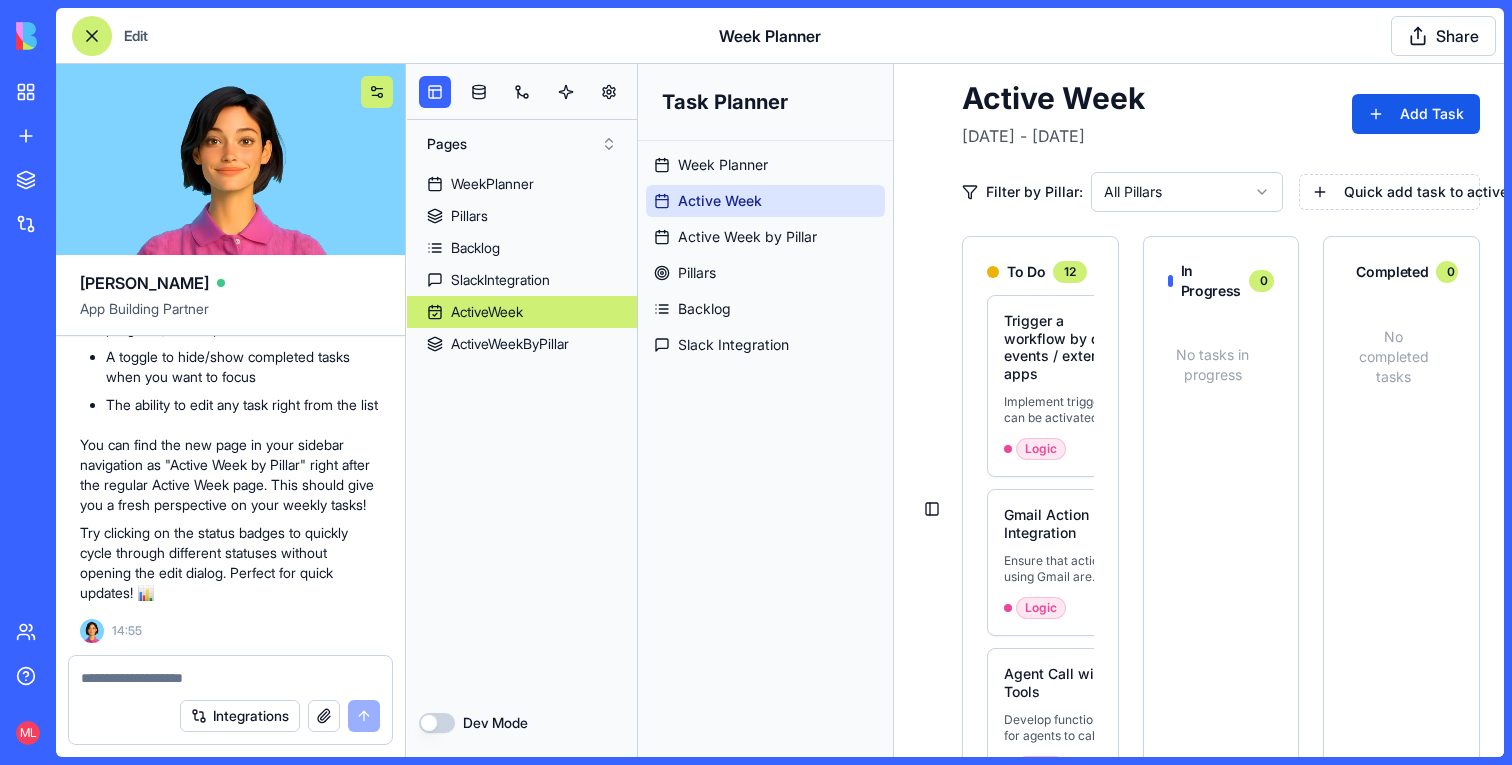 click at bounding box center (377, 92) 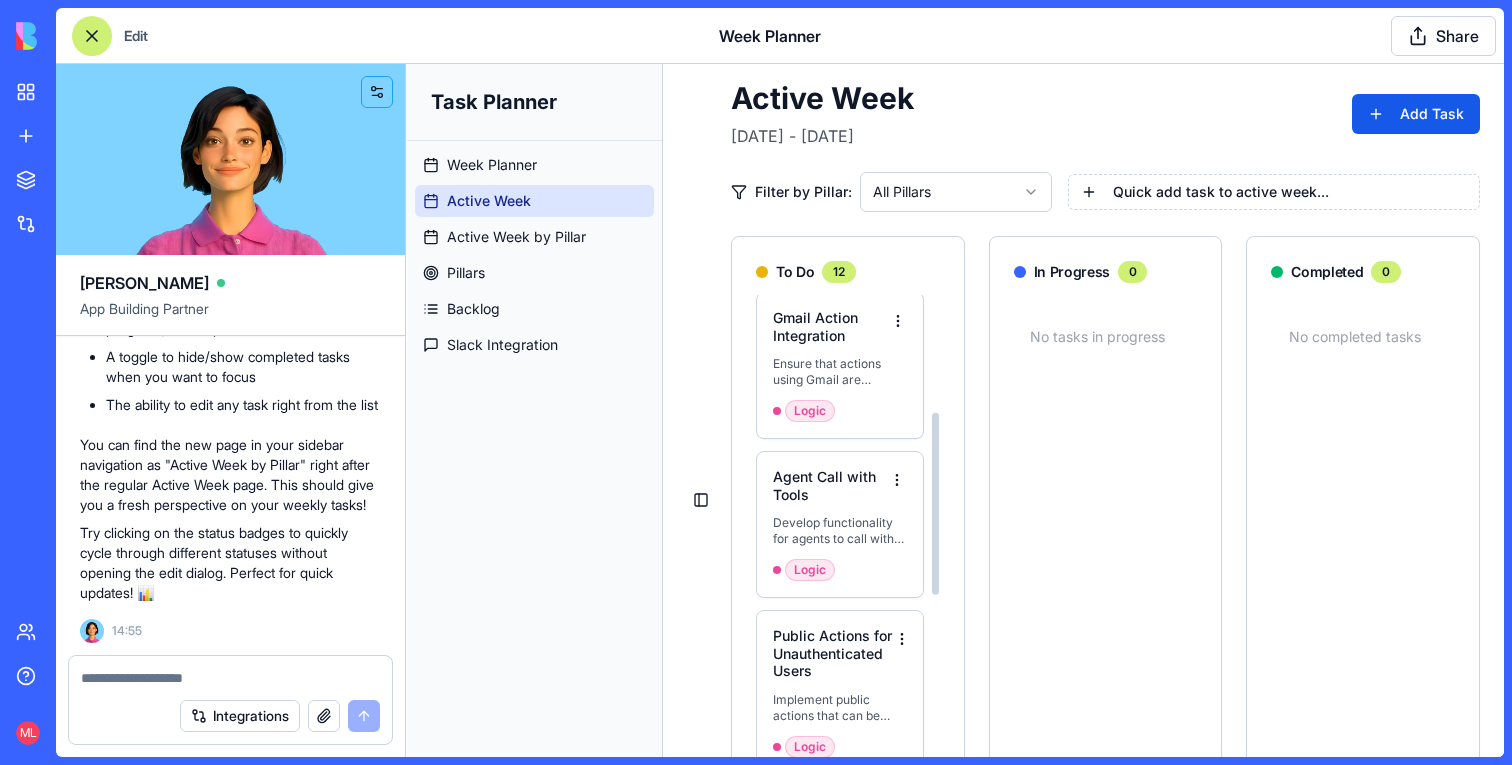 scroll, scrollTop: 0, scrollLeft: 0, axis: both 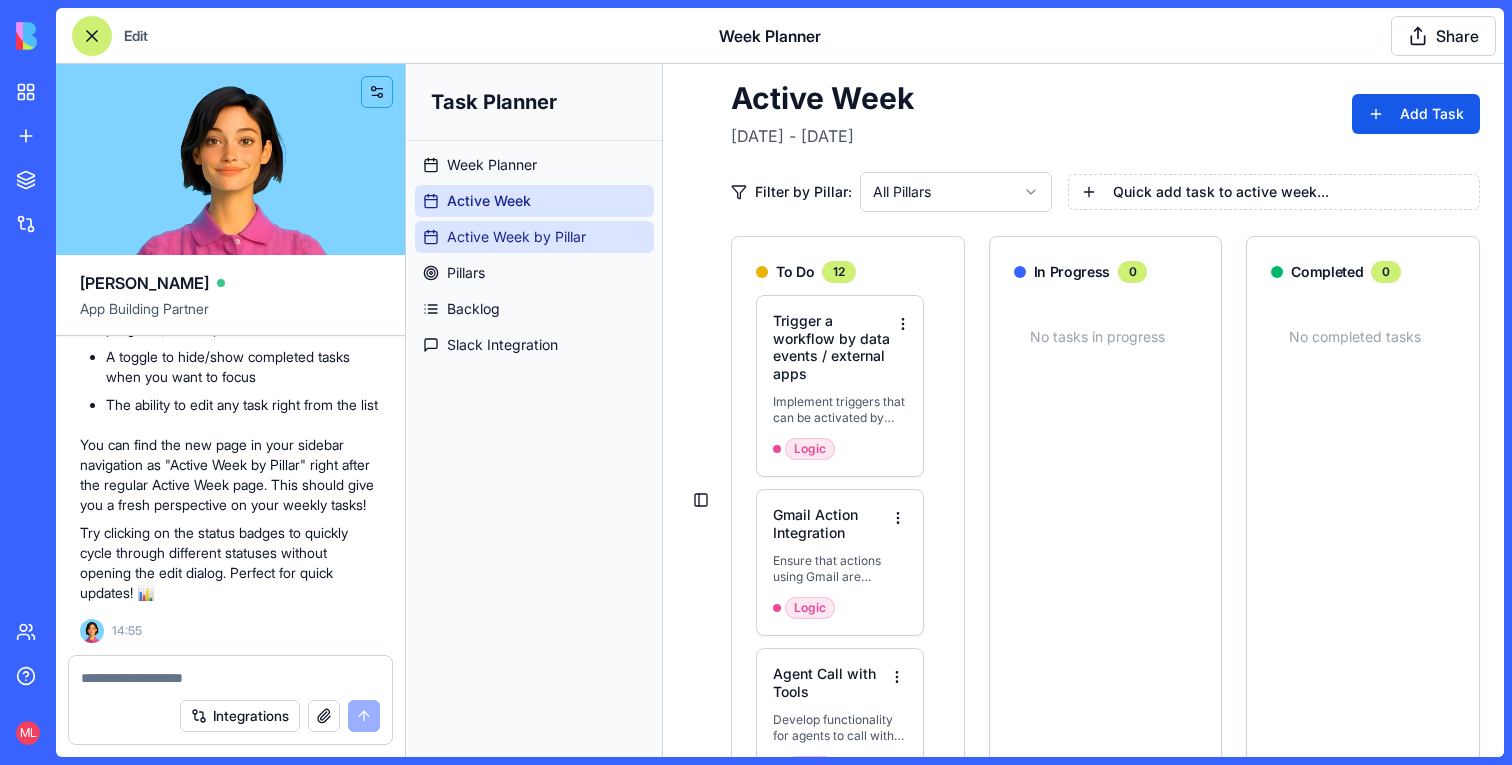 click on "Active Week by Pillar" at bounding box center [534, 237] 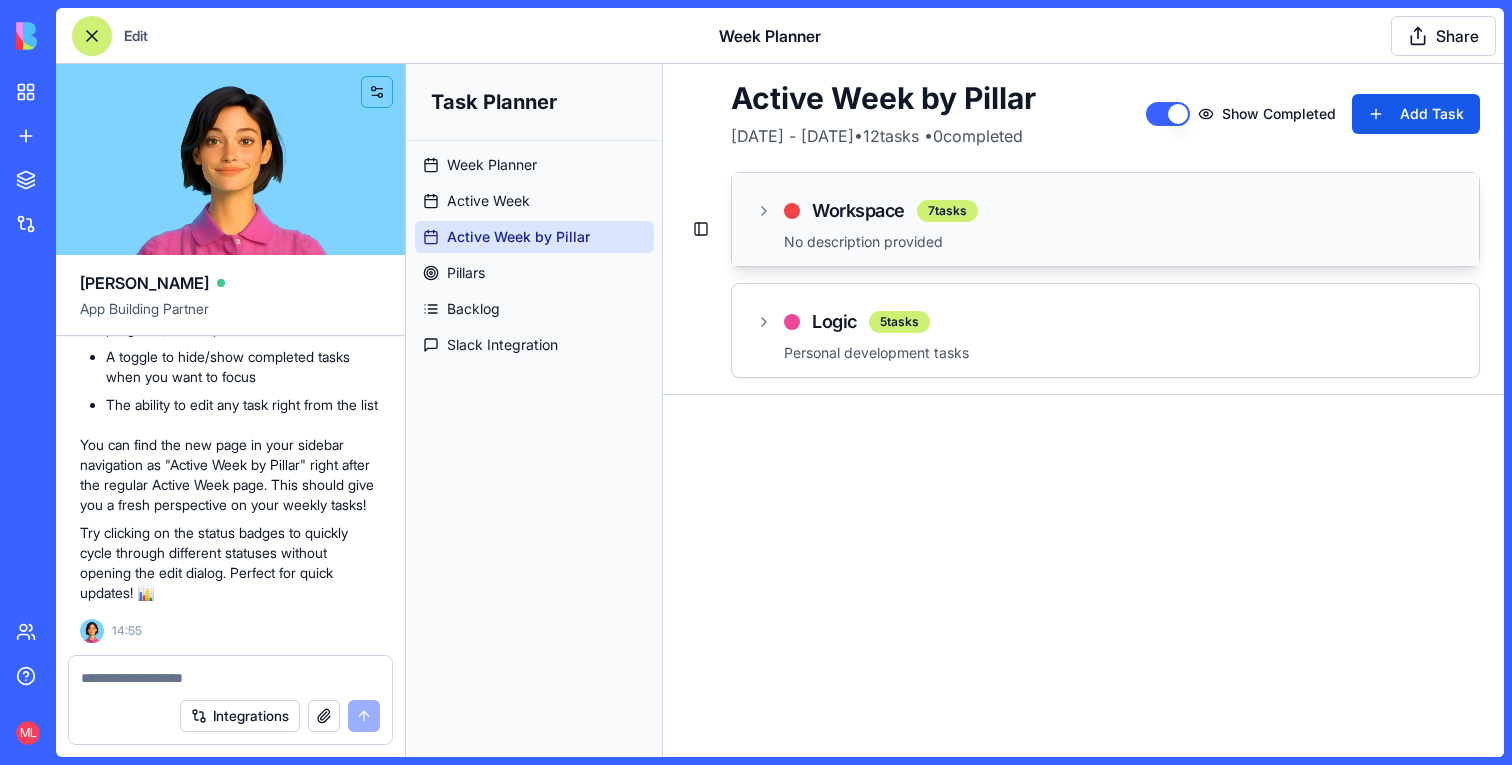 click 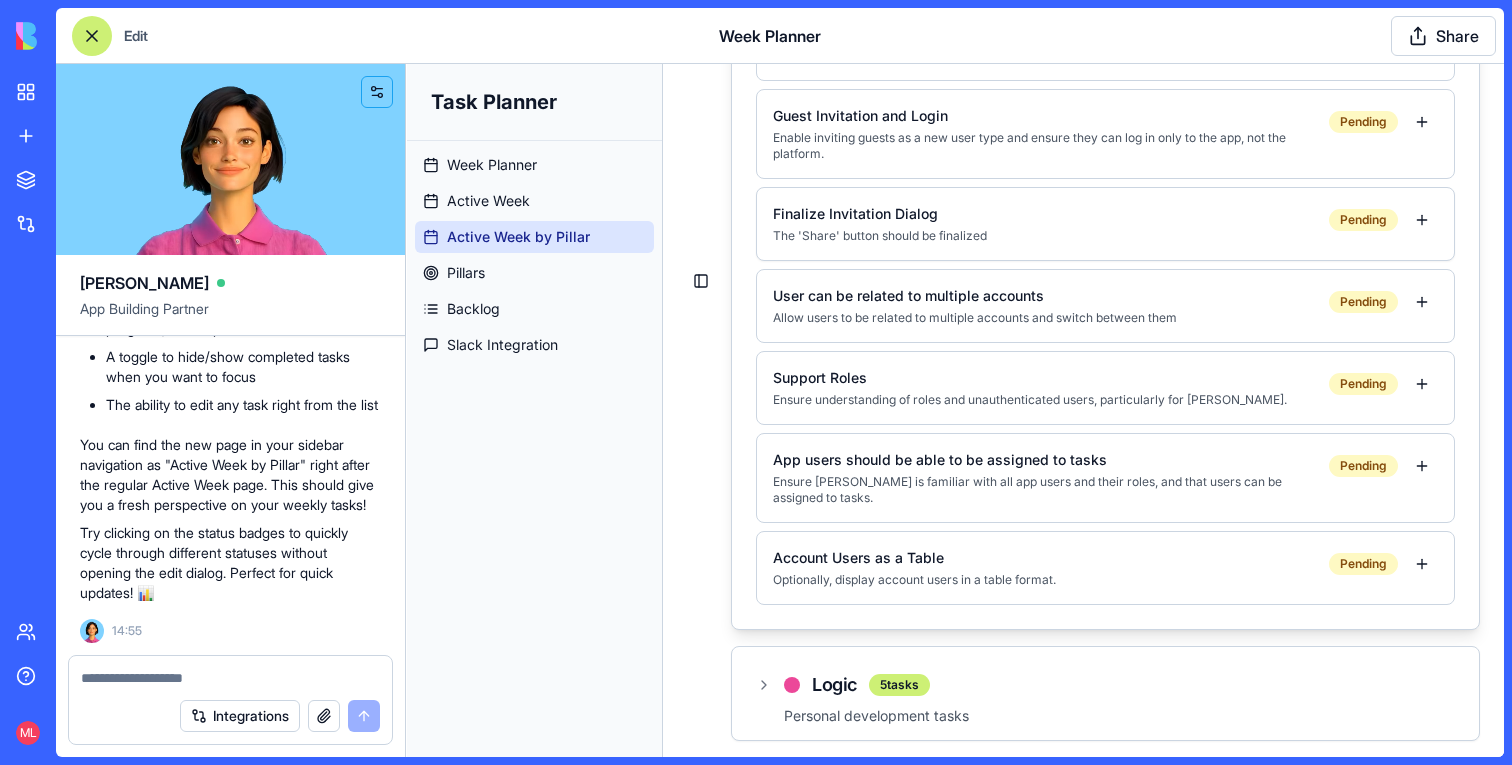 scroll, scrollTop: 0, scrollLeft: 0, axis: both 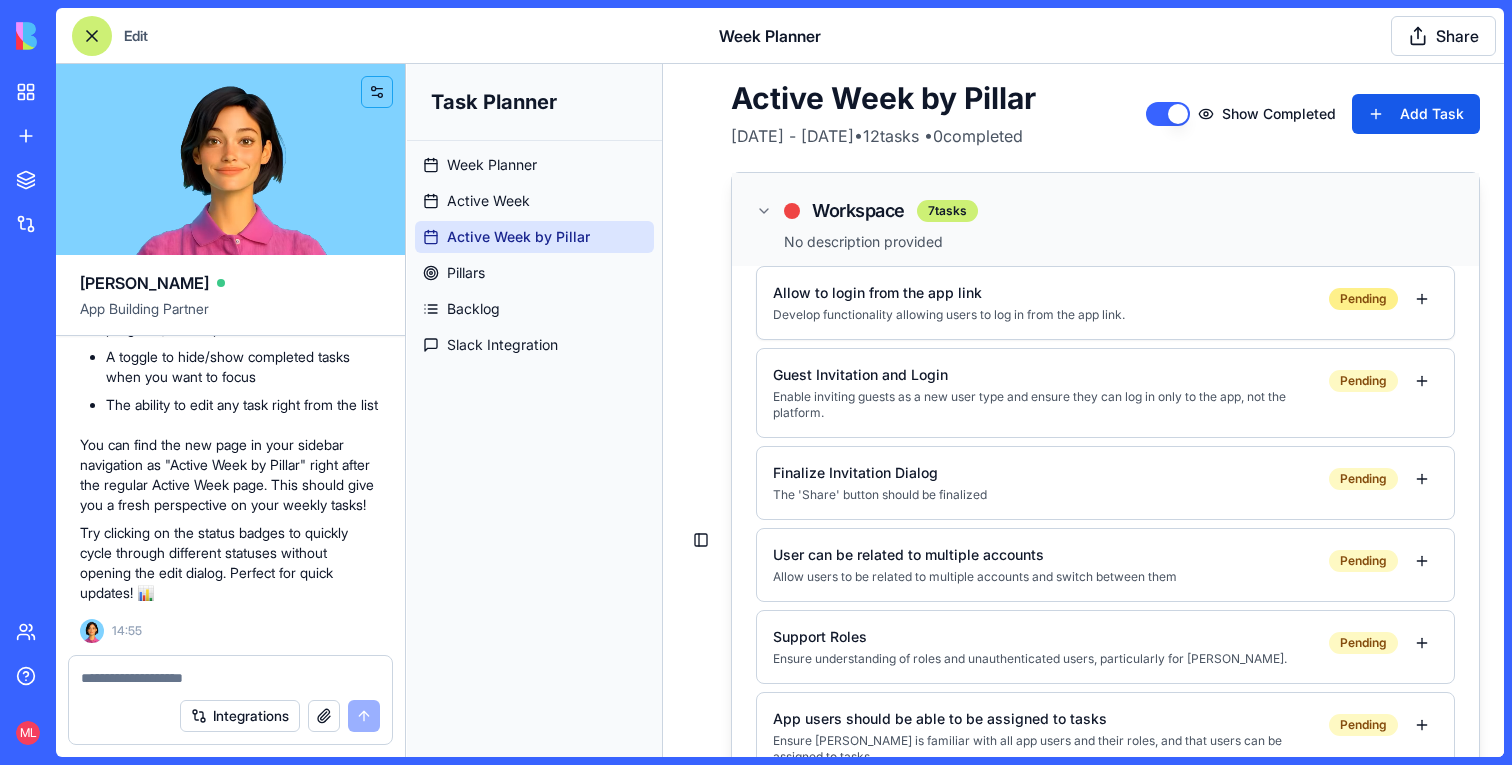 click on "Pending" at bounding box center [1363, 299] 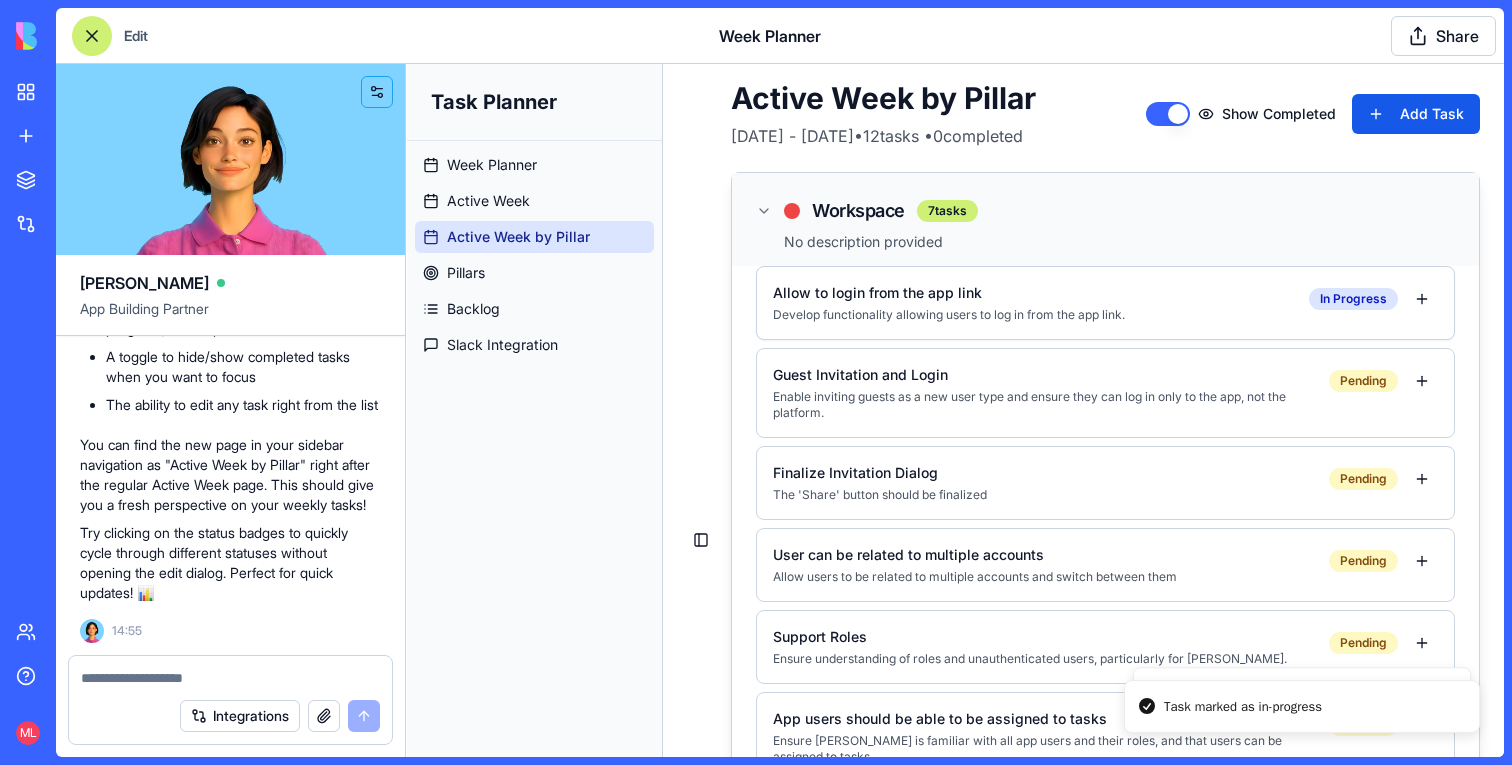 click on "Develop functionality allowing users to log in from the app link." at bounding box center (1033, 315) 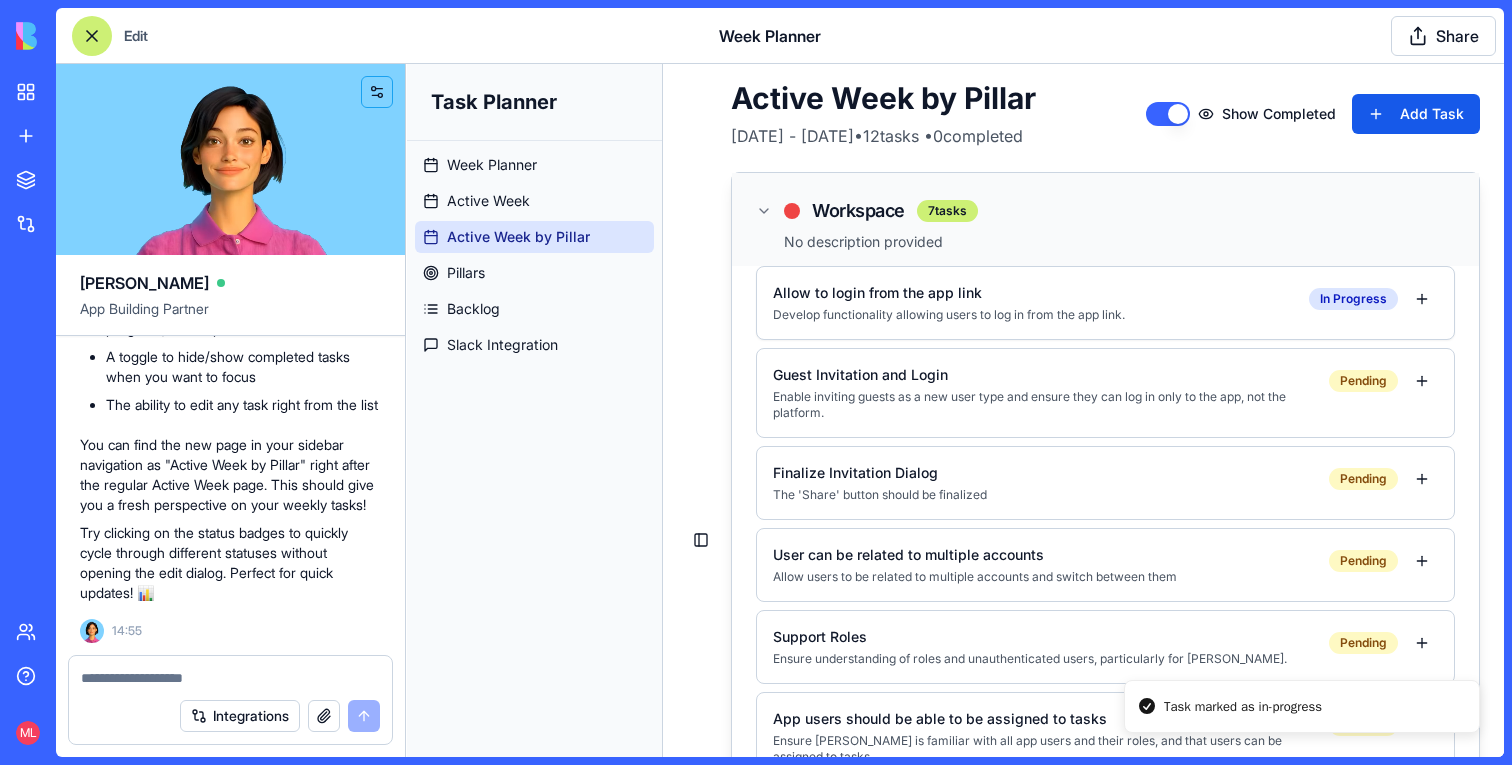 click on "Allow to login from the app link" at bounding box center [1033, 293] 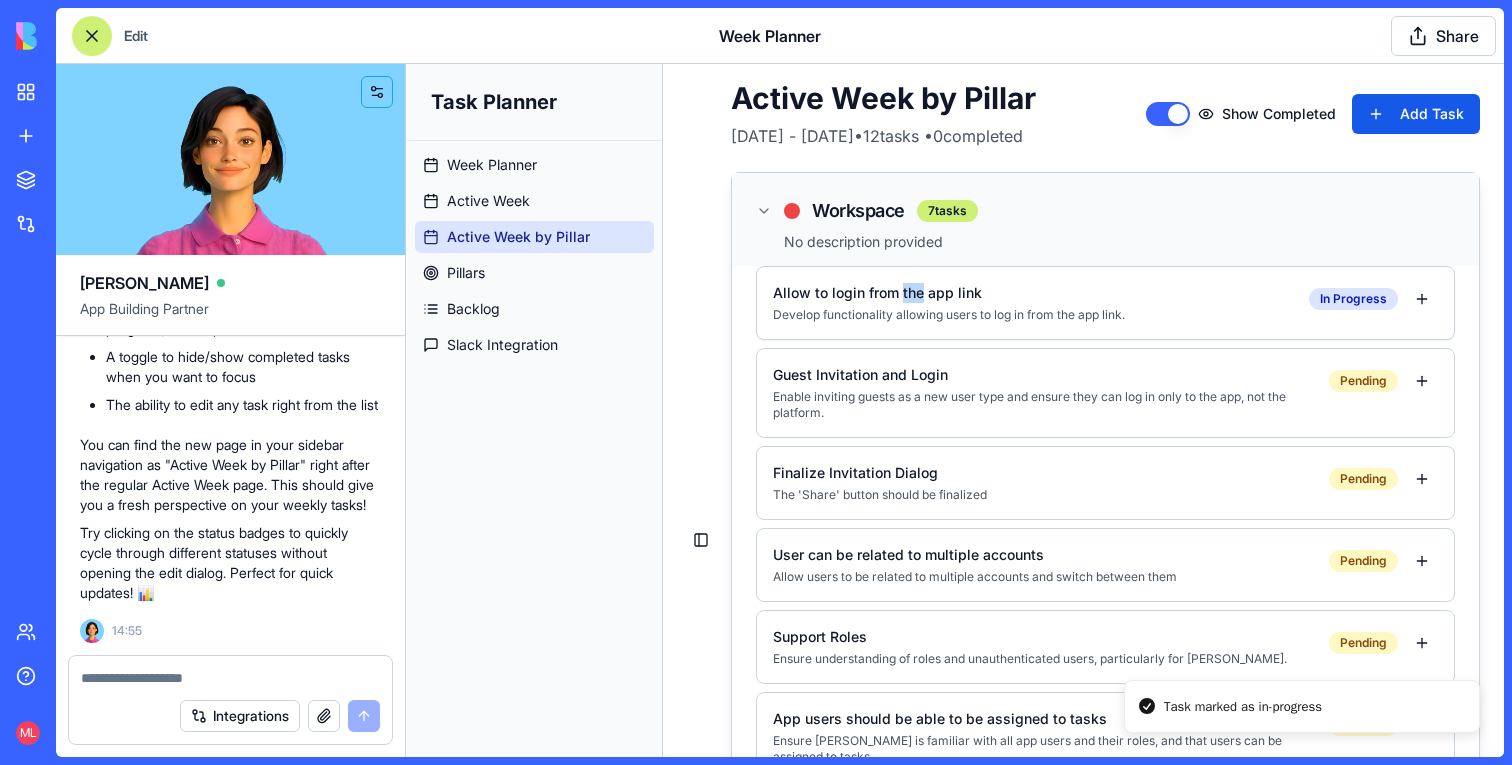 click on "Allow to login from the app link" at bounding box center (1033, 293) 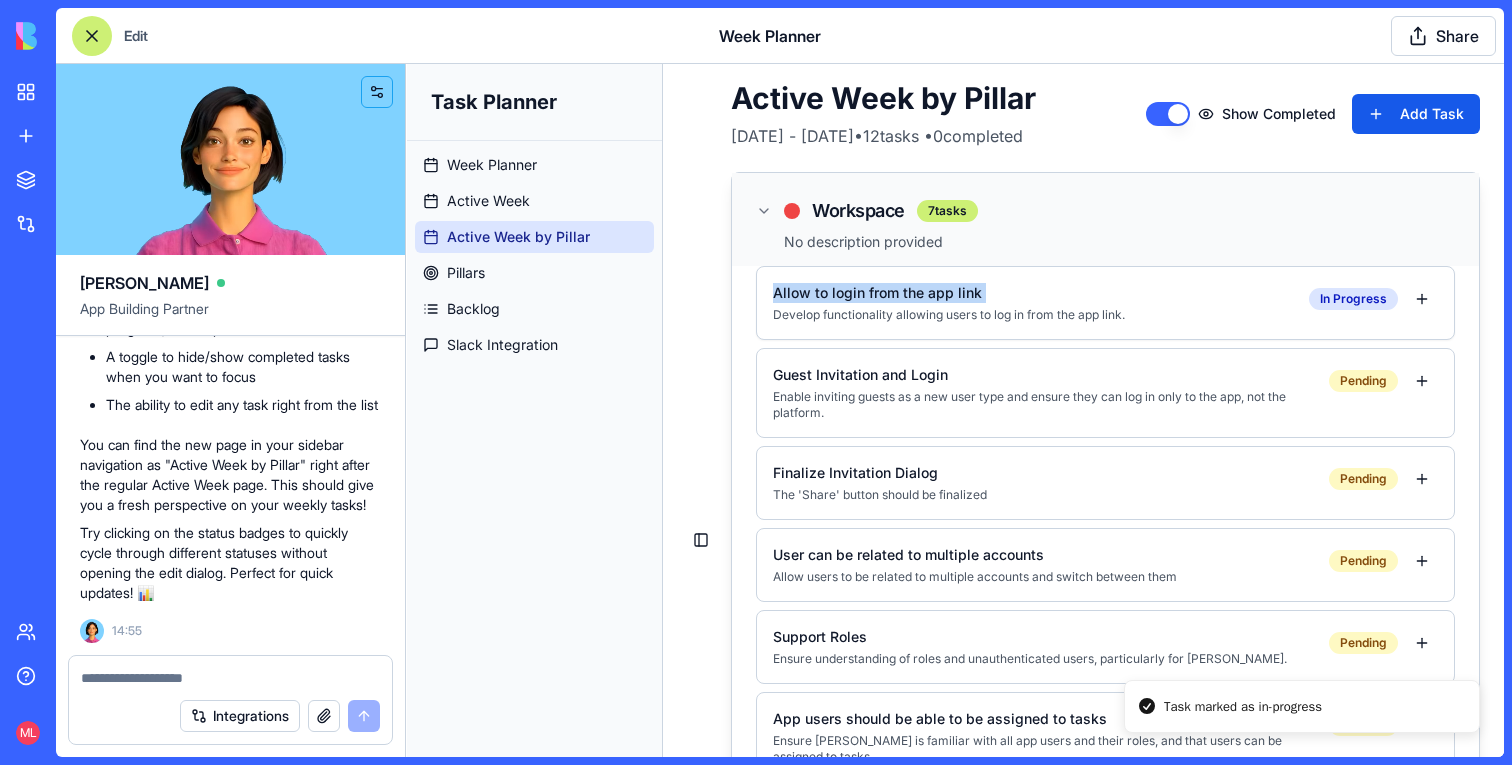 click on "Allow to login from the app link" at bounding box center [1033, 293] 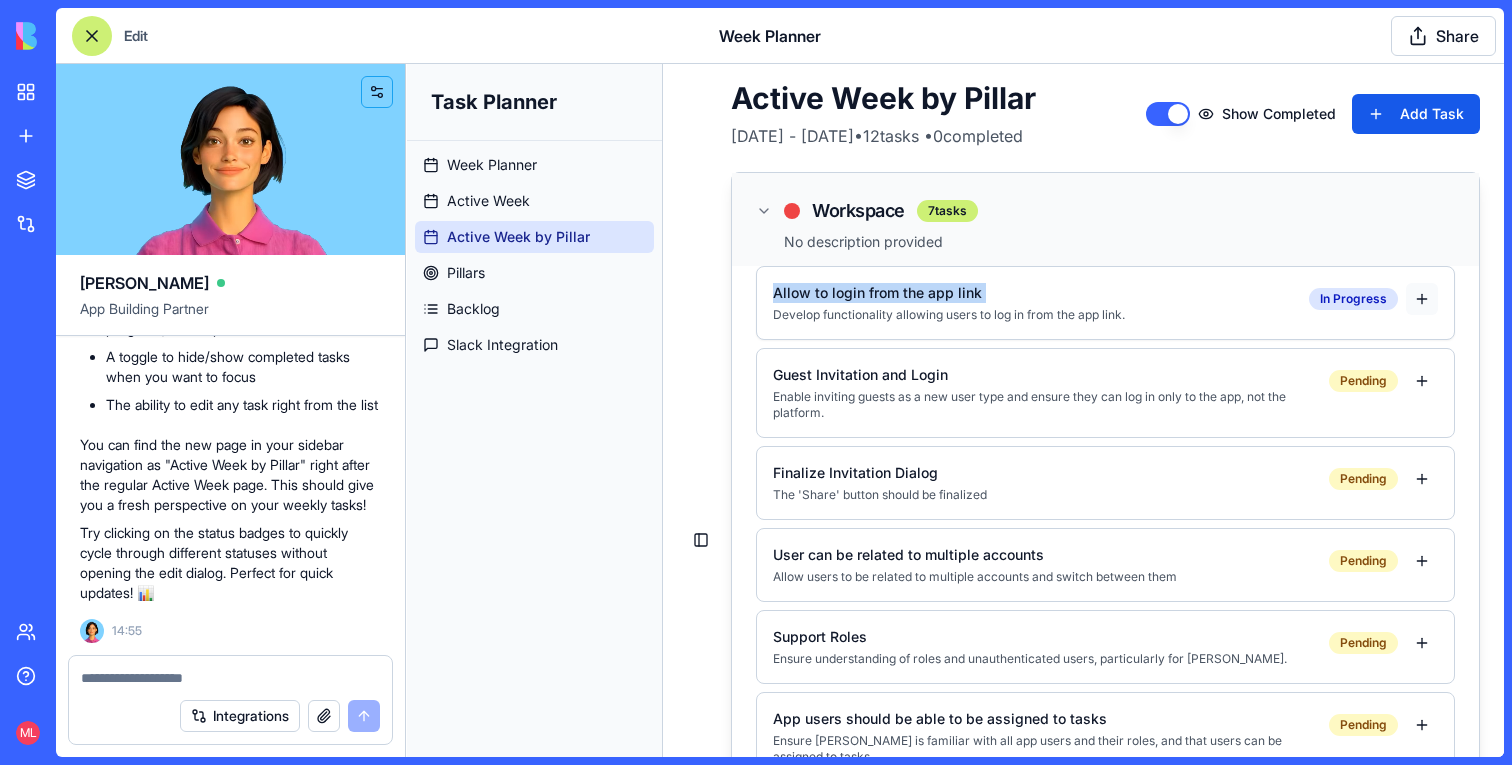 click at bounding box center [1422, 299] 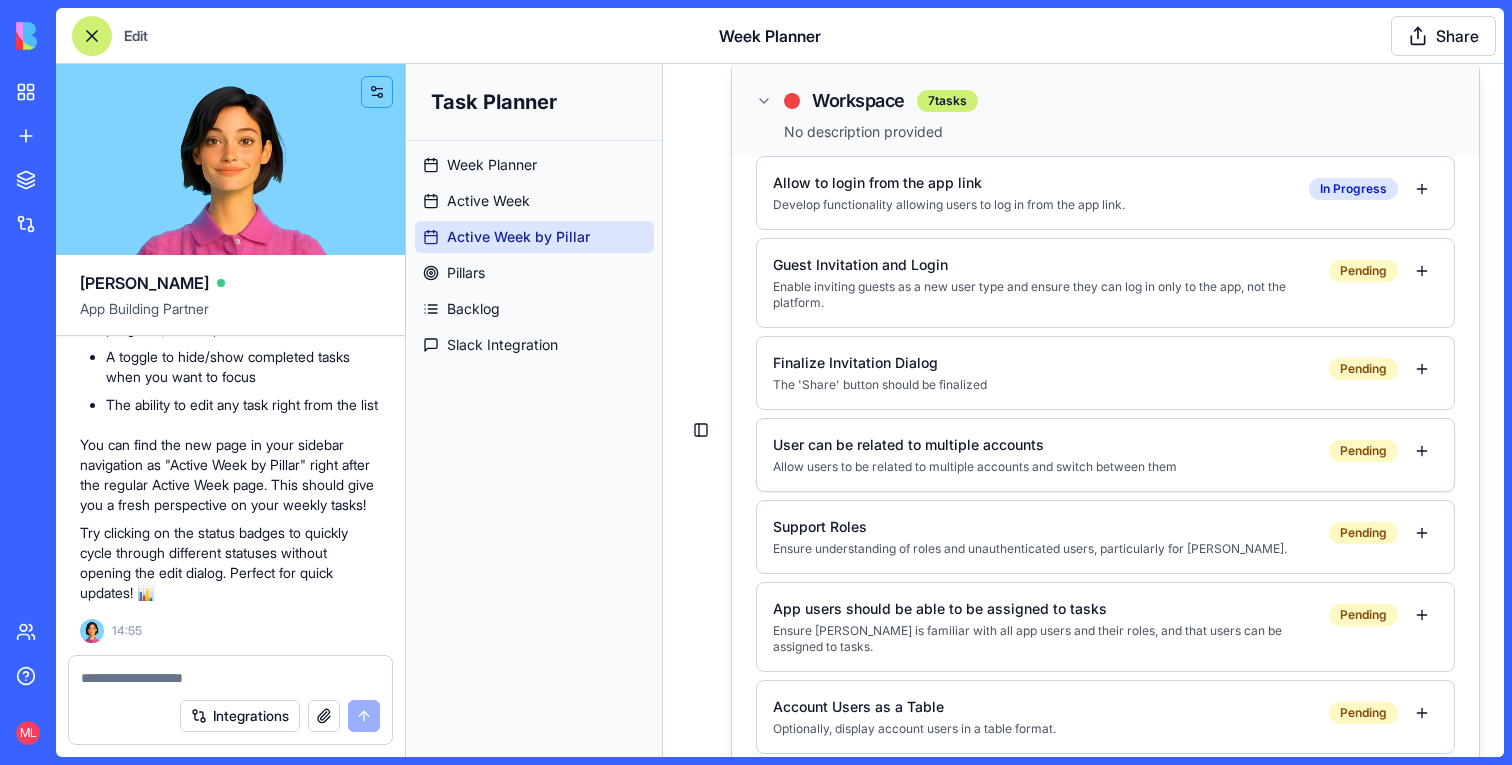 scroll, scrollTop: 259, scrollLeft: 0, axis: vertical 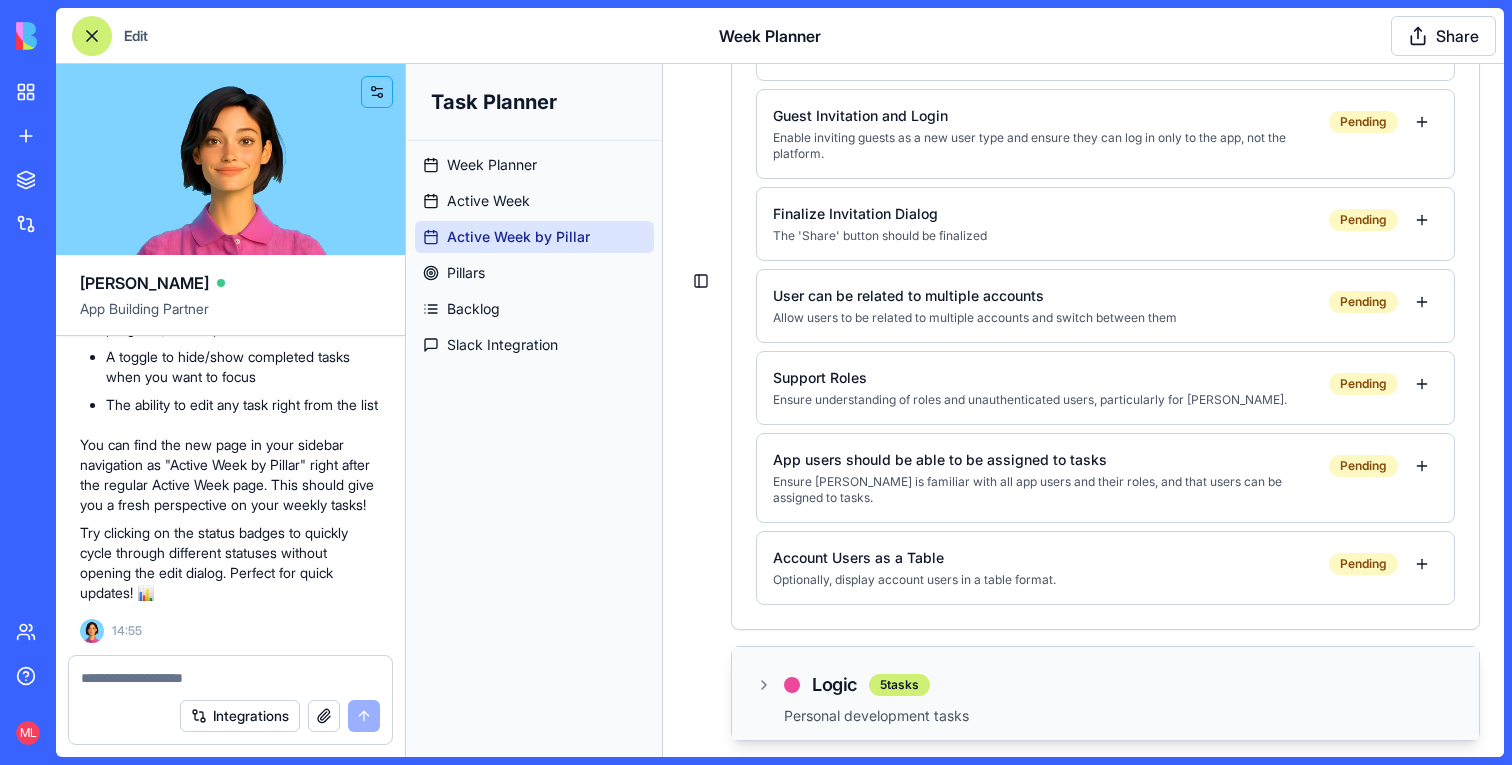 click on "Personal development tasks" at bounding box center [1119, 716] 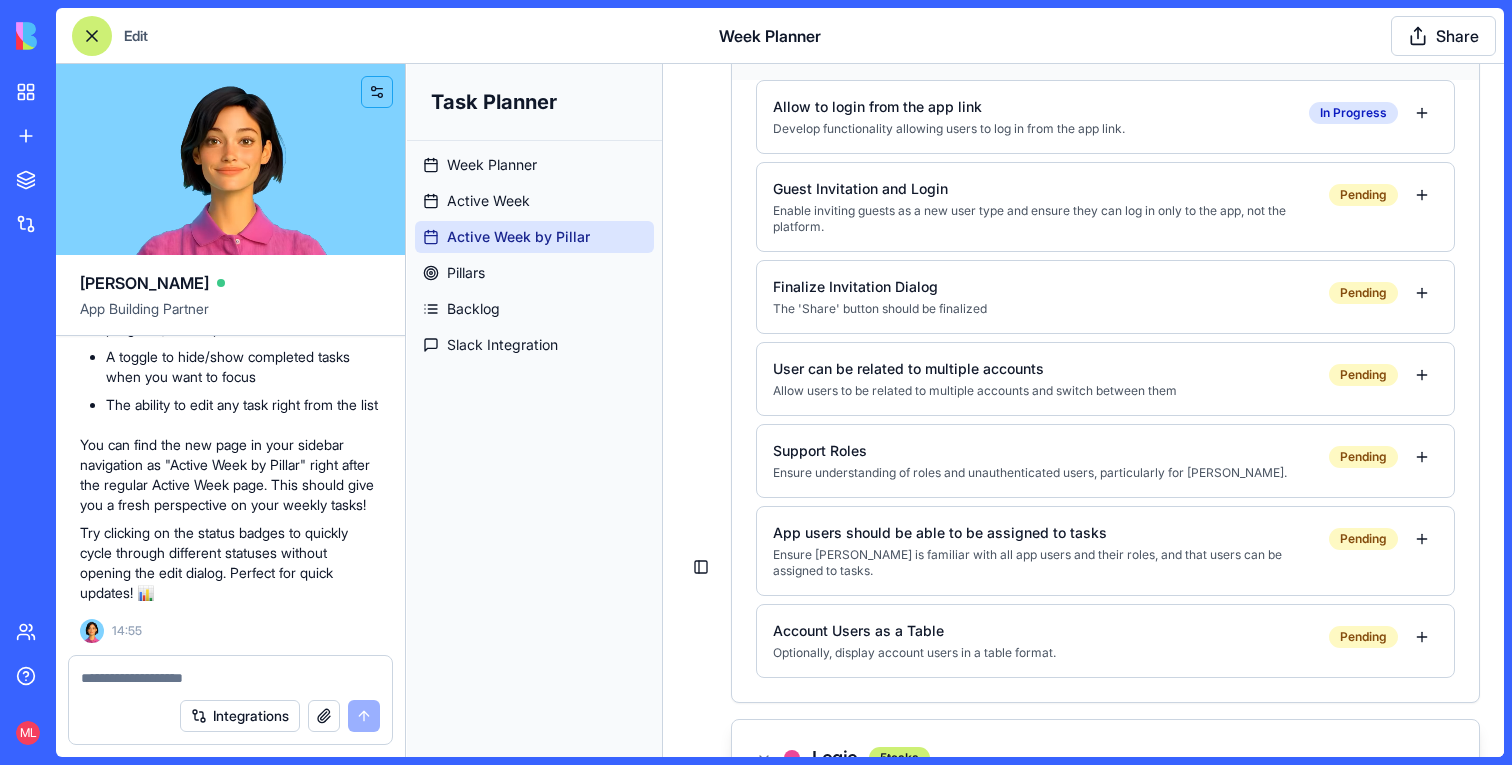 scroll, scrollTop: 0, scrollLeft: 0, axis: both 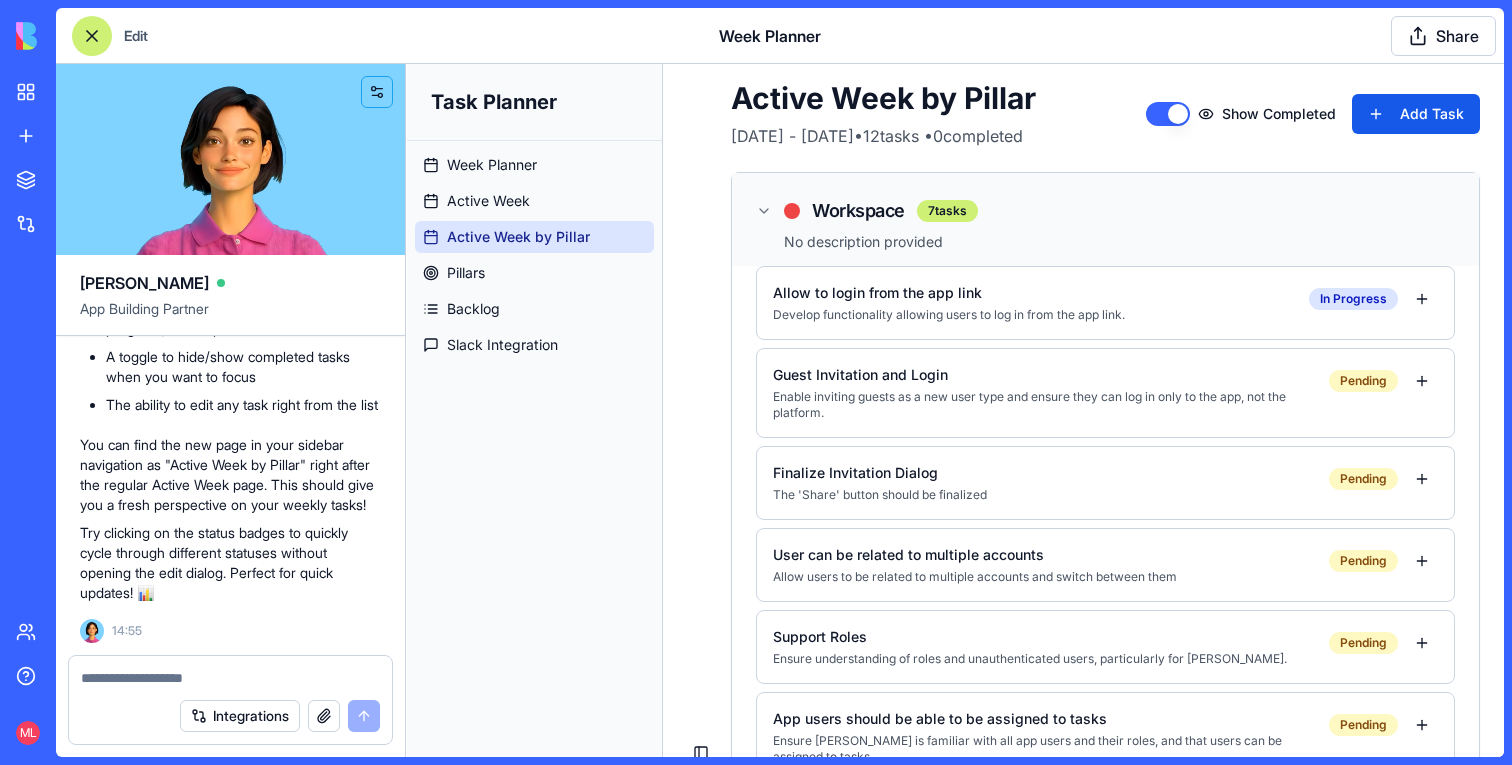 click 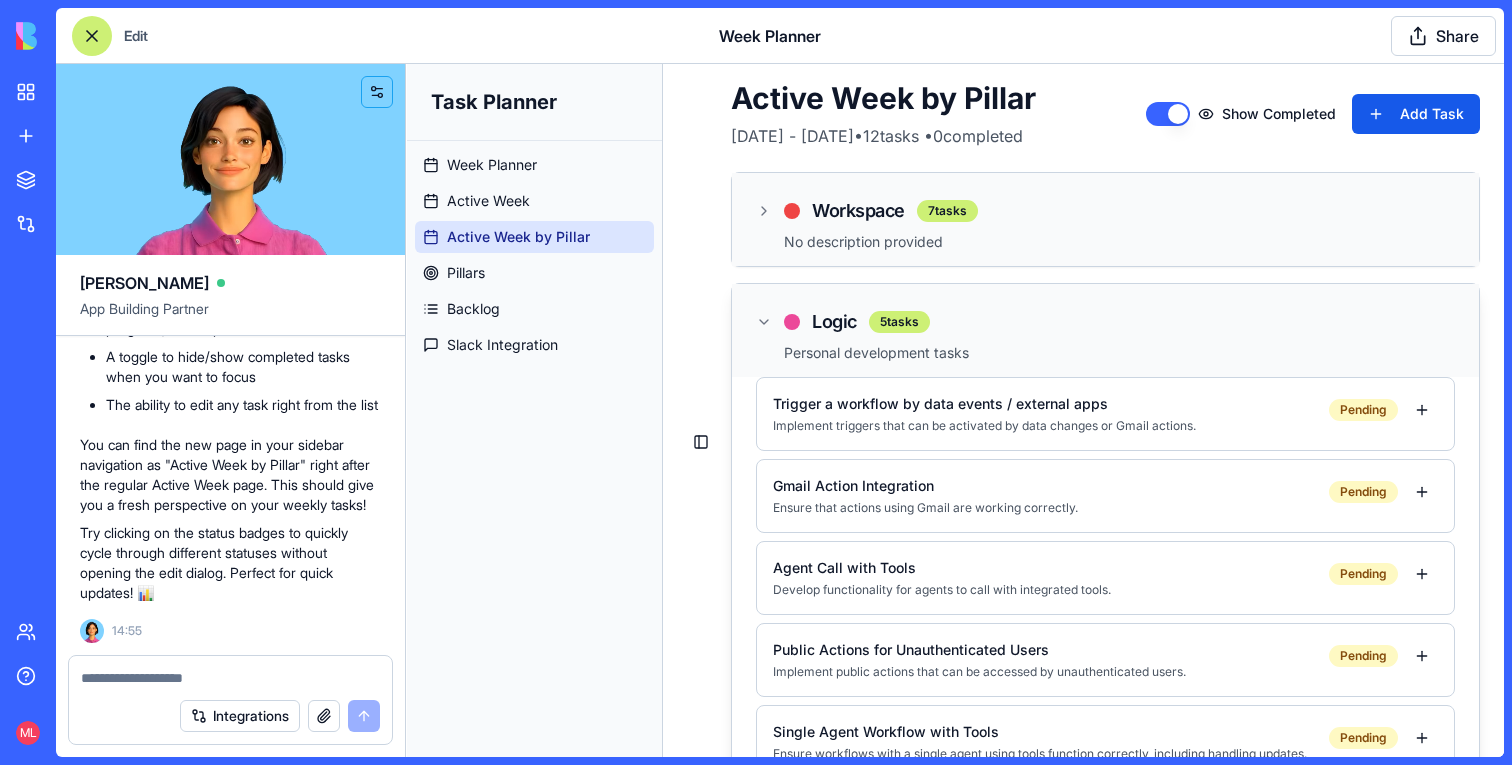 click 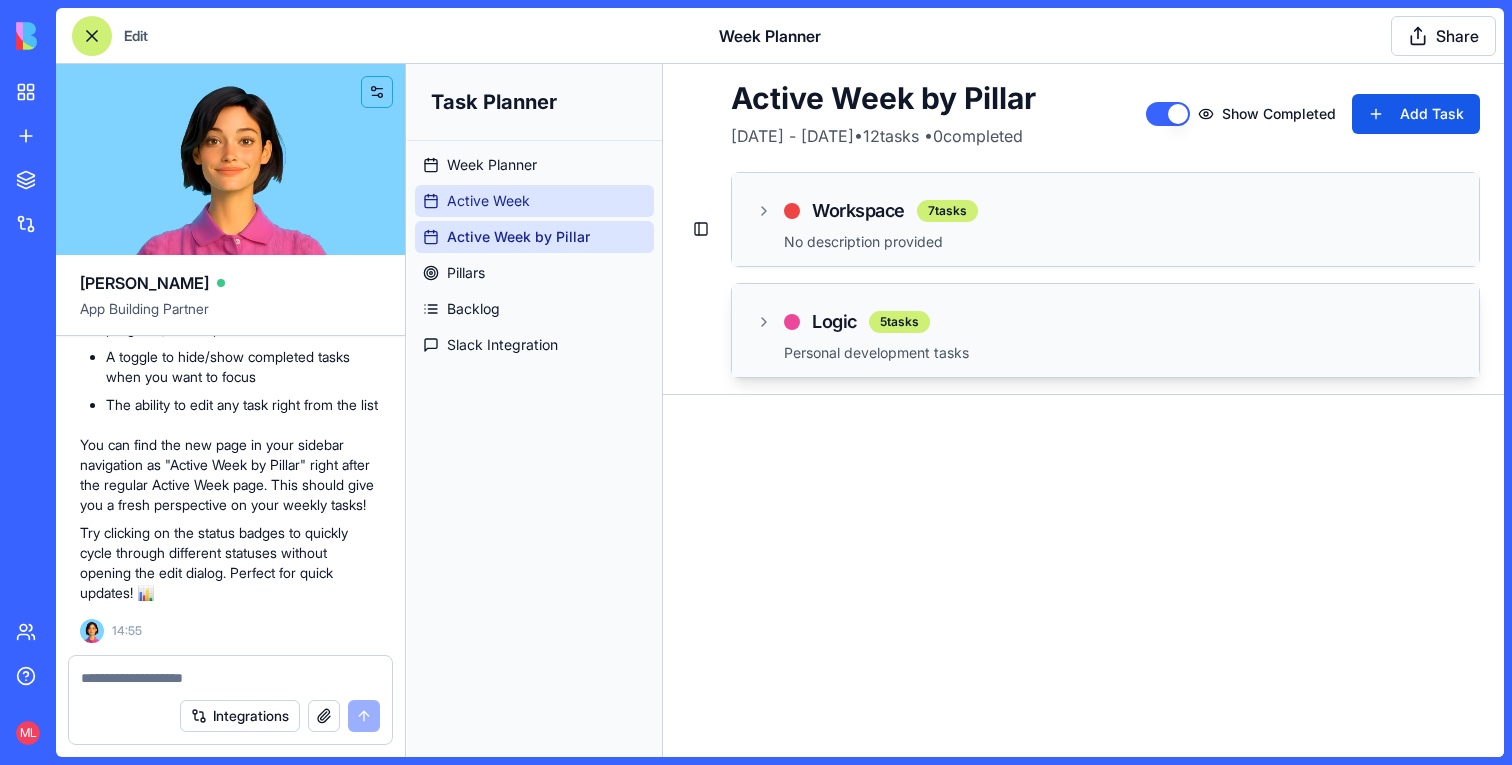 click on "Active Week" at bounding box center (488, 201) 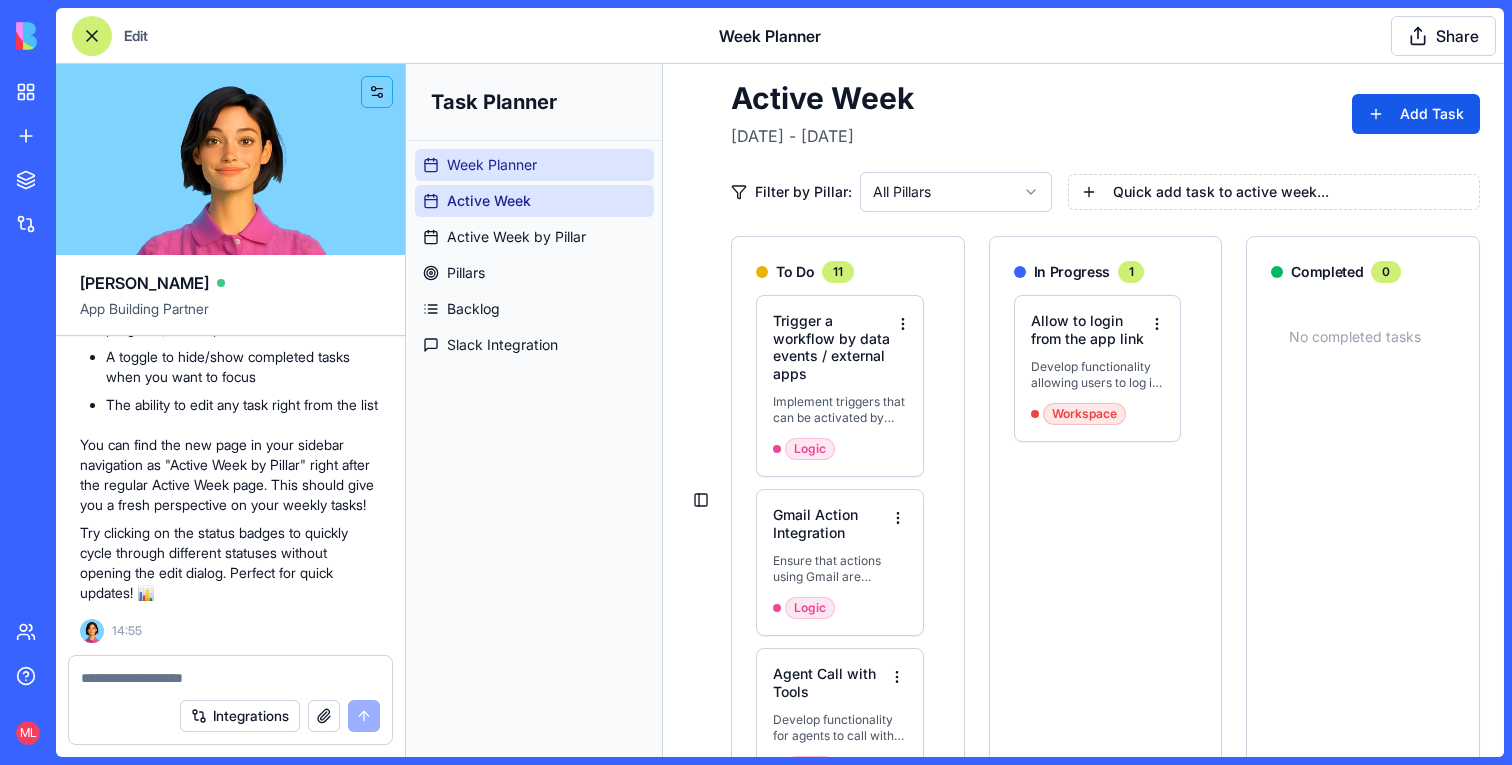 click on "Week Planner" at bounding box center [534, 165] 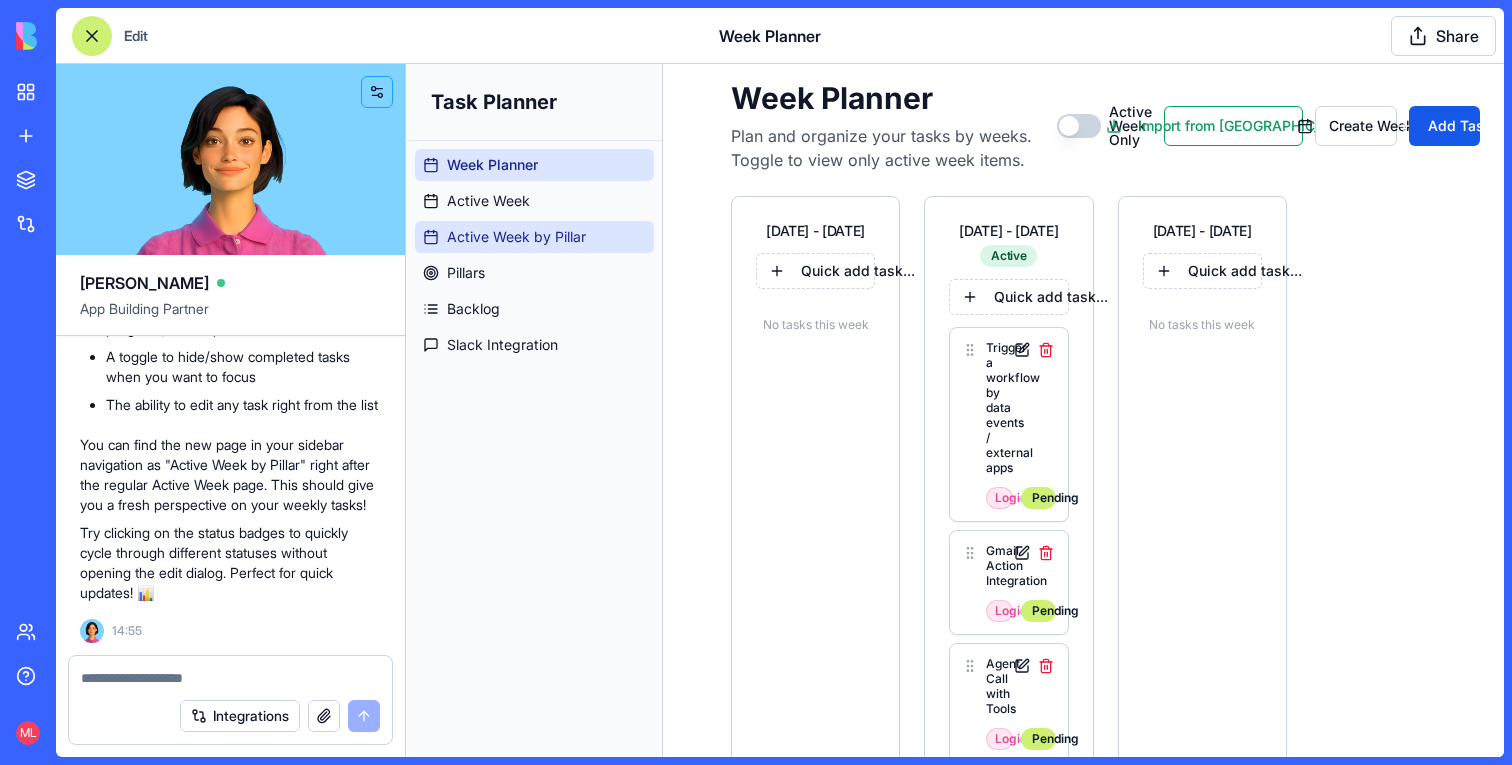 click on "Active Week by Pillar" at bounding box center [516, 237] 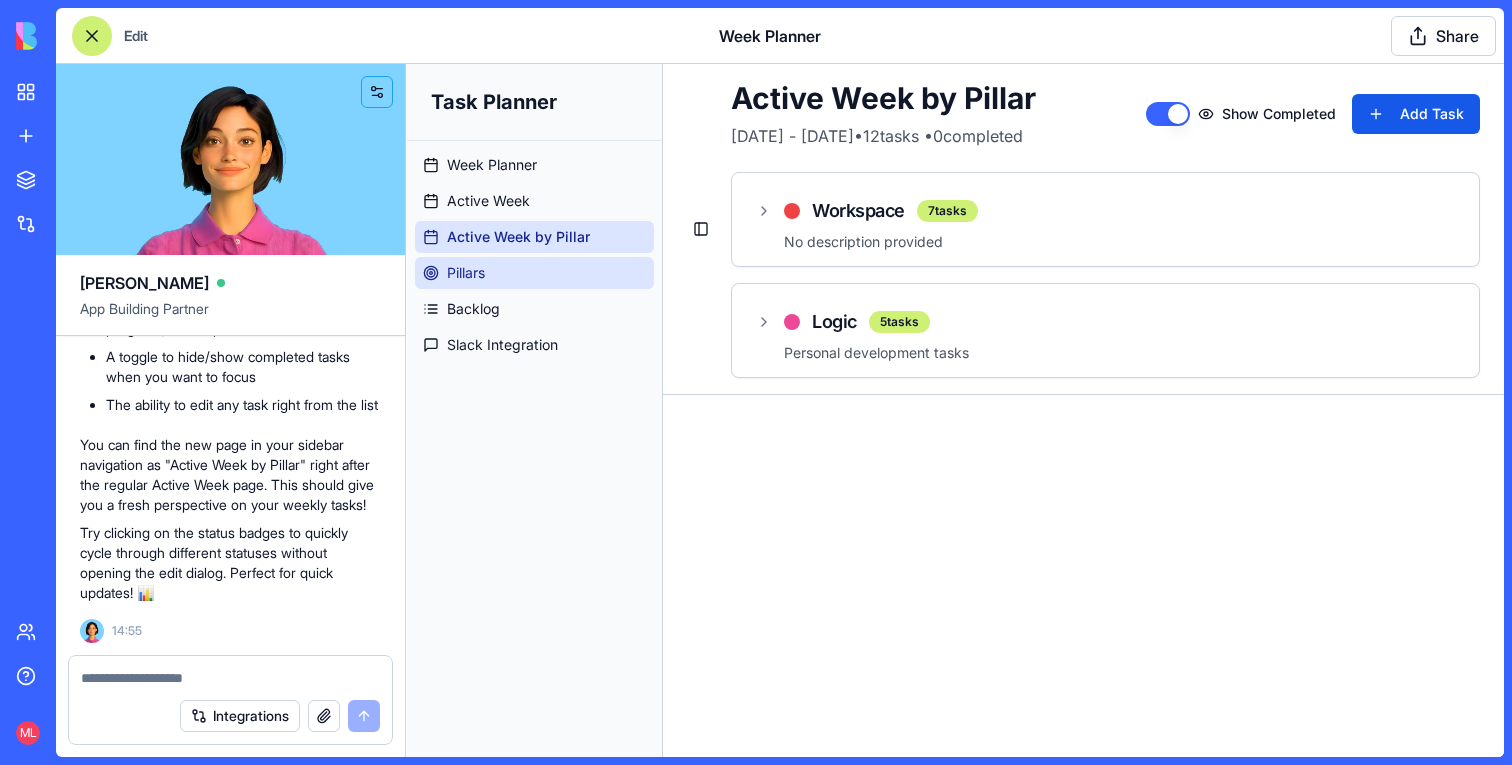 click on "Pillars" at bounding box center (534, 273) 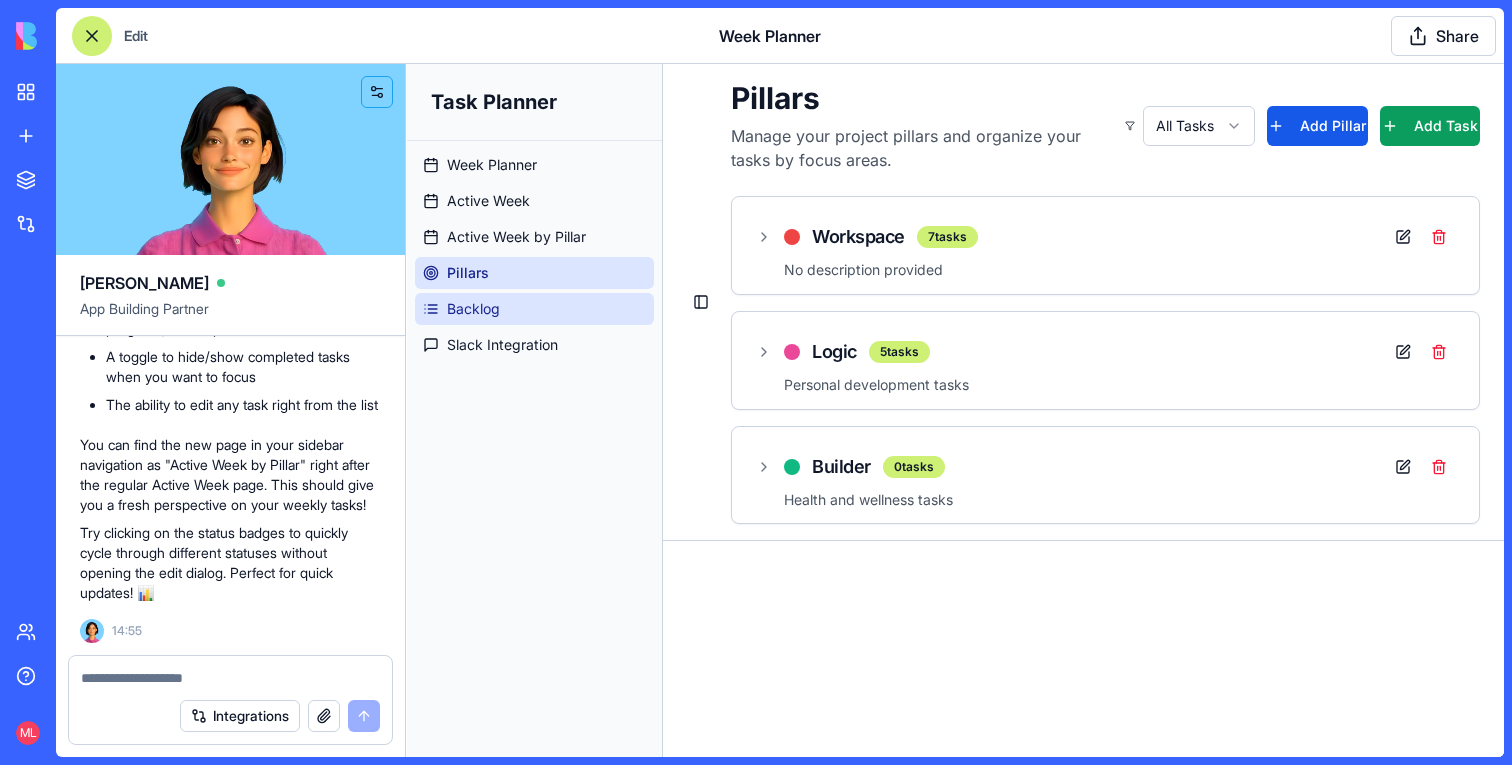 click on "Backlog" at bounding box center (473, 309) 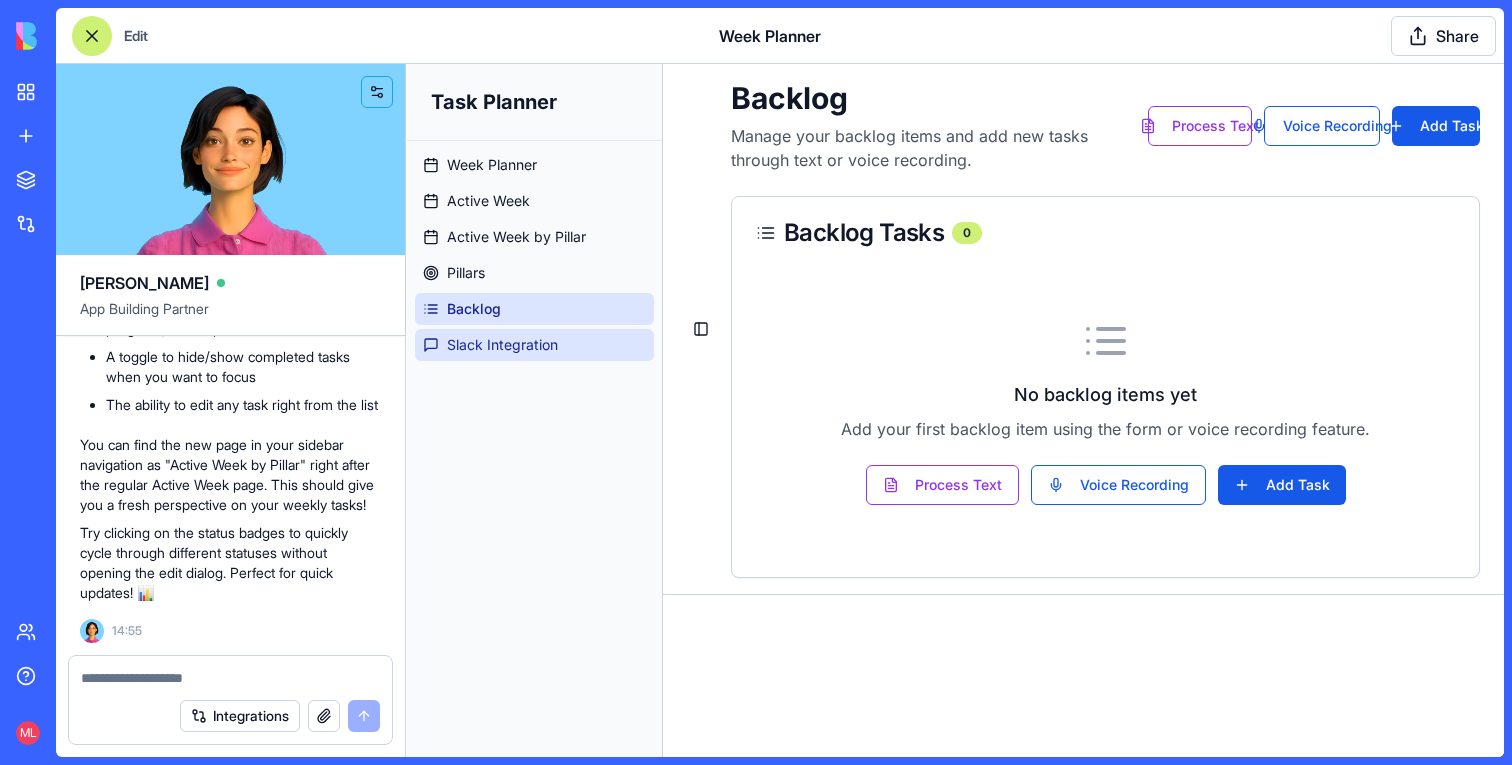 click on "Slack Integration" at bounding box center [502, 345] 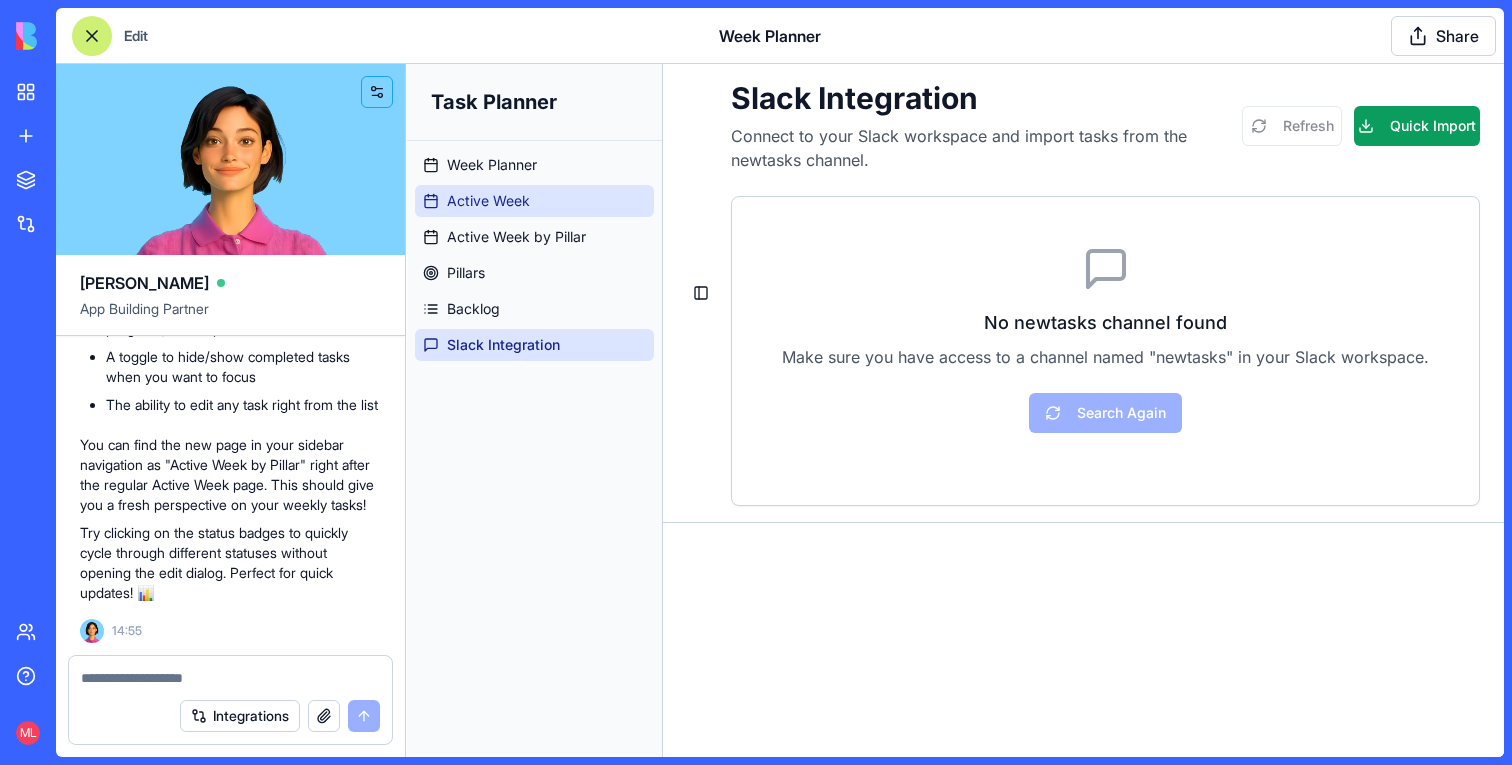 click on "Active Week" at bounding box center [534, 201] 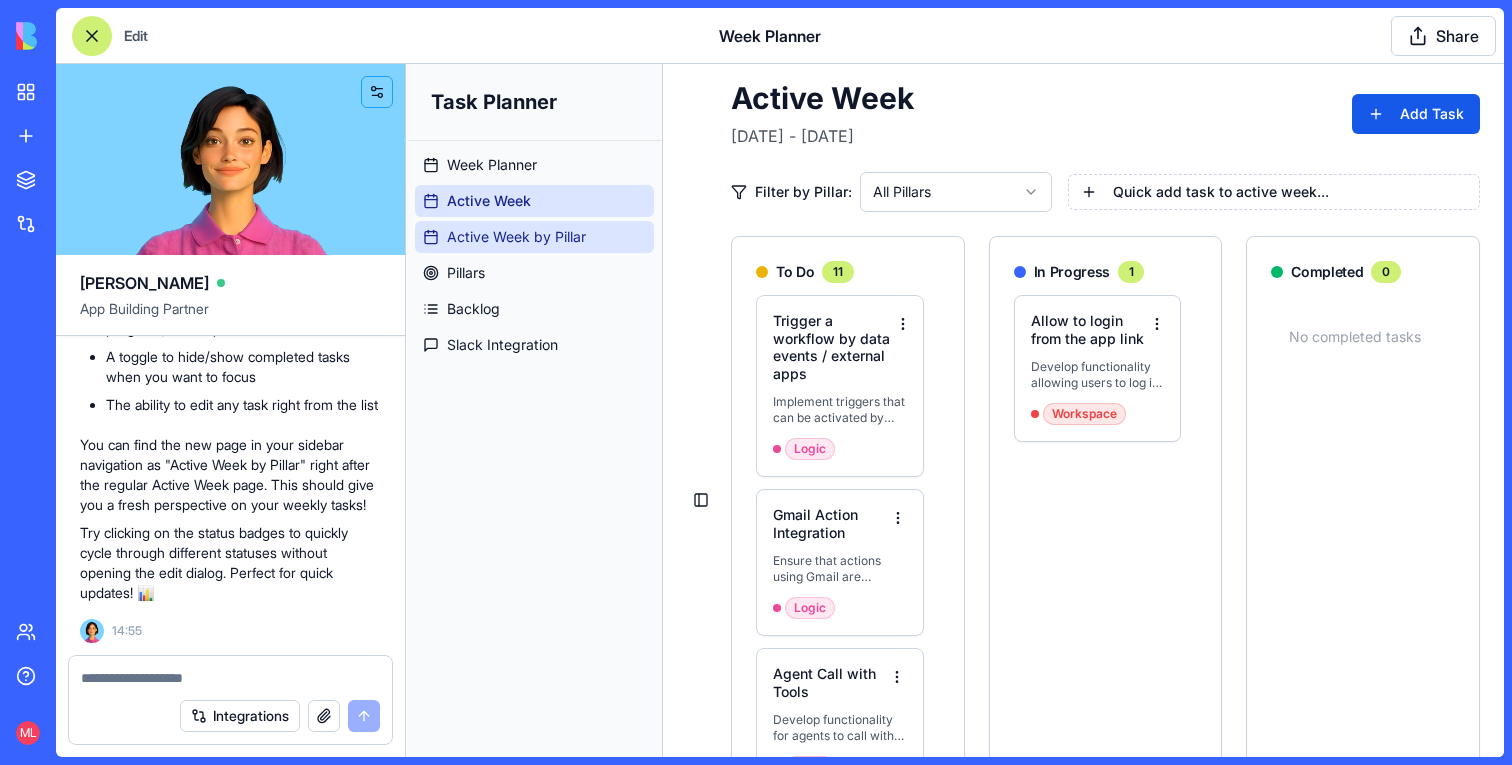 click on "Active Week by Pillar" at bounding box center (516, 237) 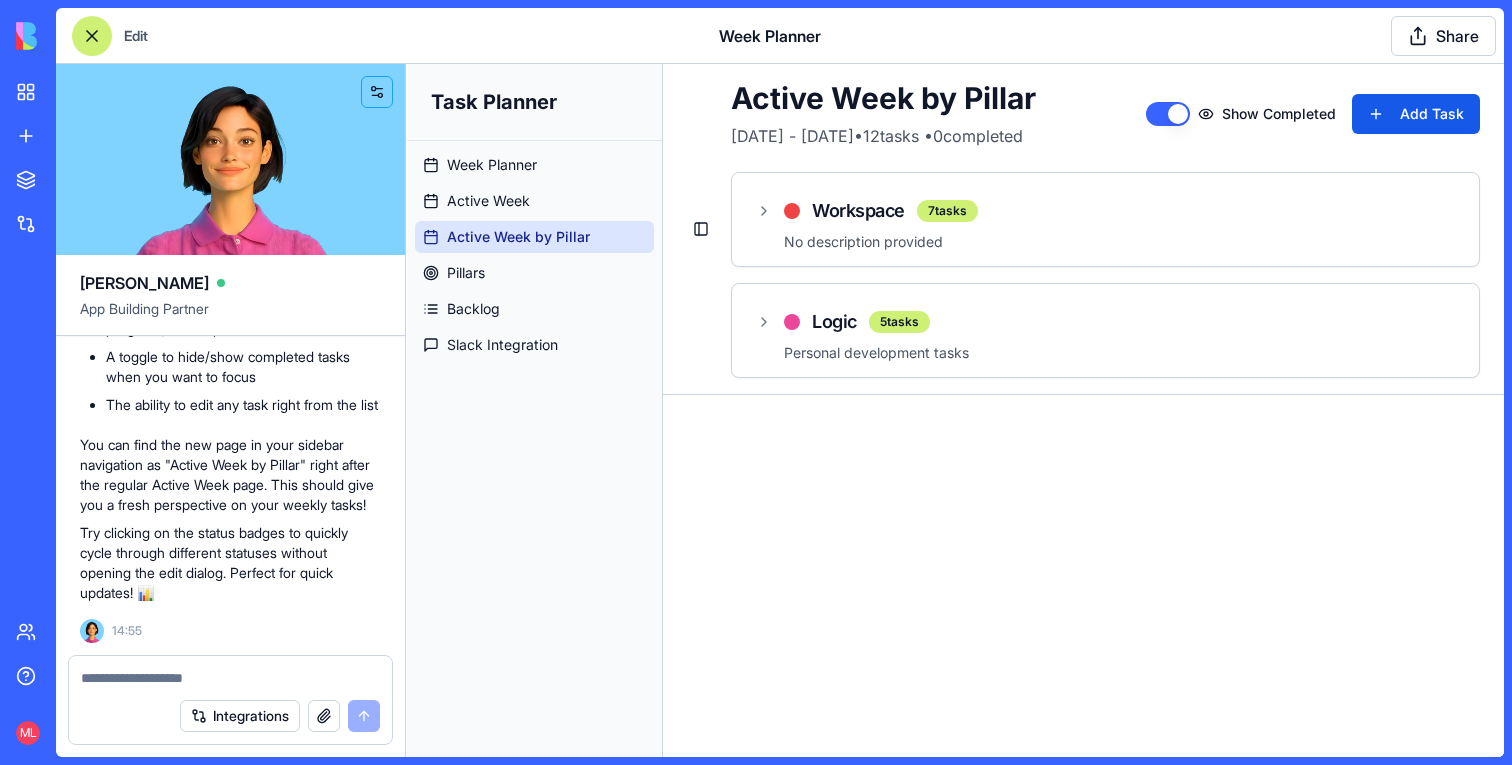 click at bounding box center (92, 36) 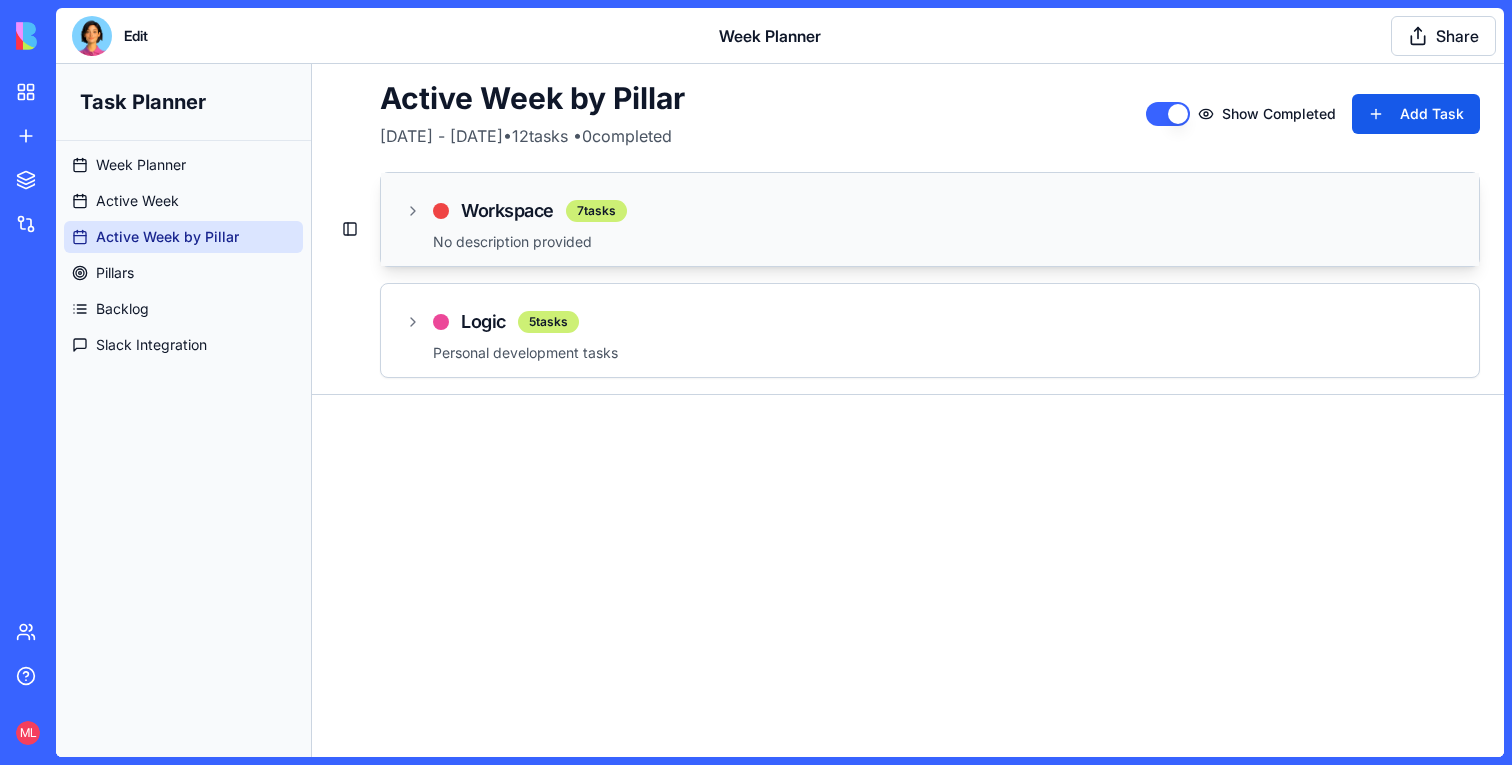 click on "No description provided" at bounding box center (944, 242) 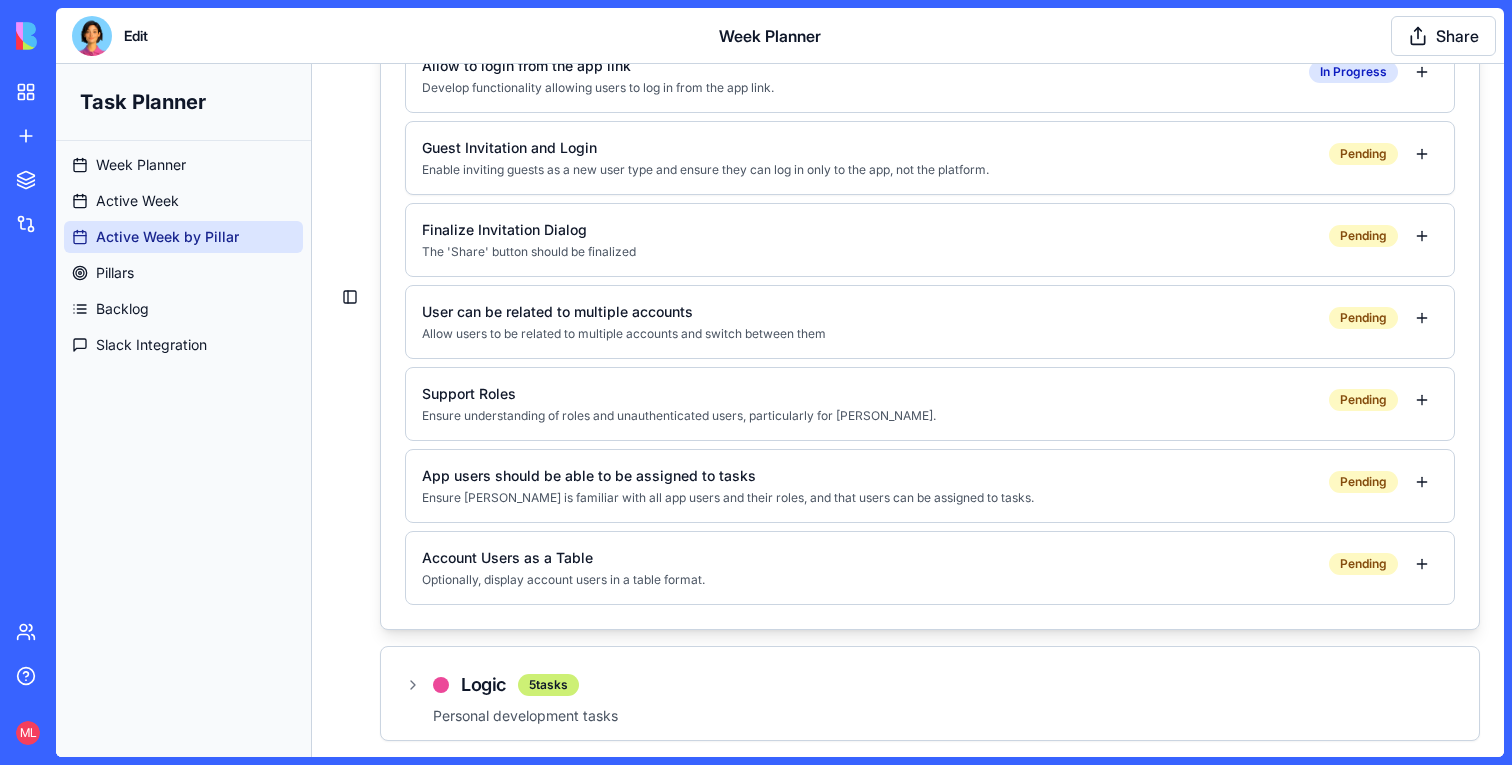 scroll, scrollTop: 0, scrollLeft: 0, axis: both 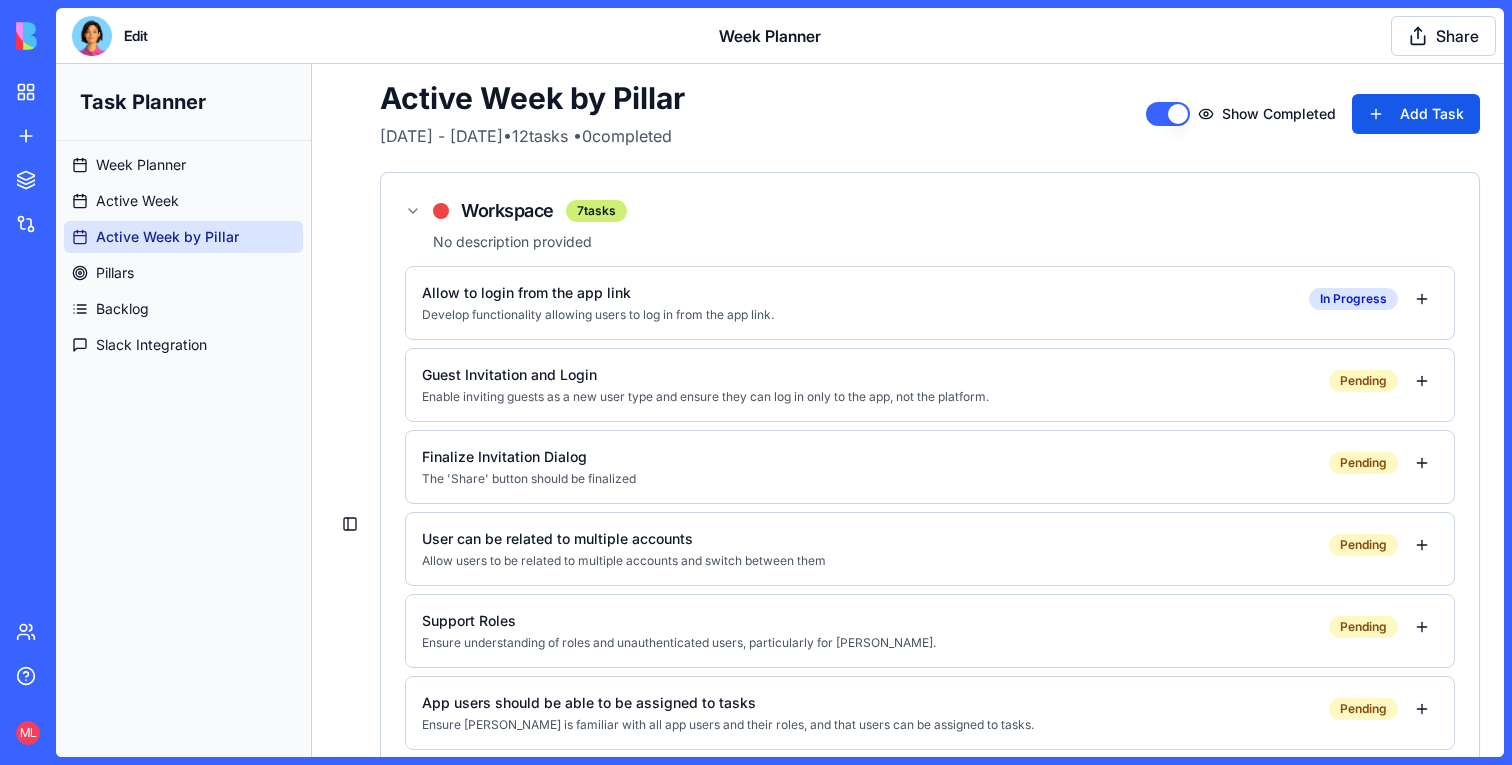 click at bounding box center (92, 36) 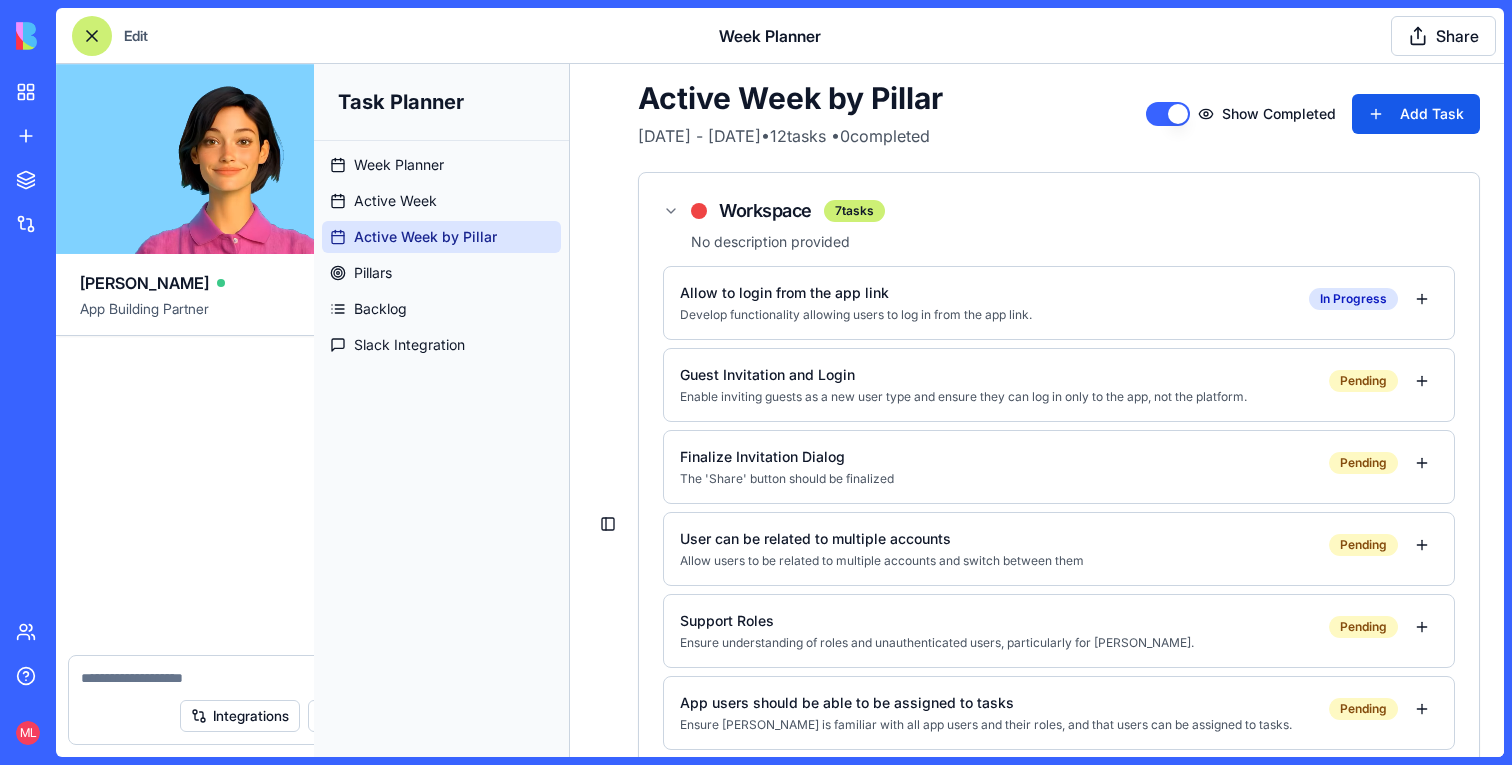 scroll, scrollTop: 12761, scrollLeft: 0, axis: vertical 